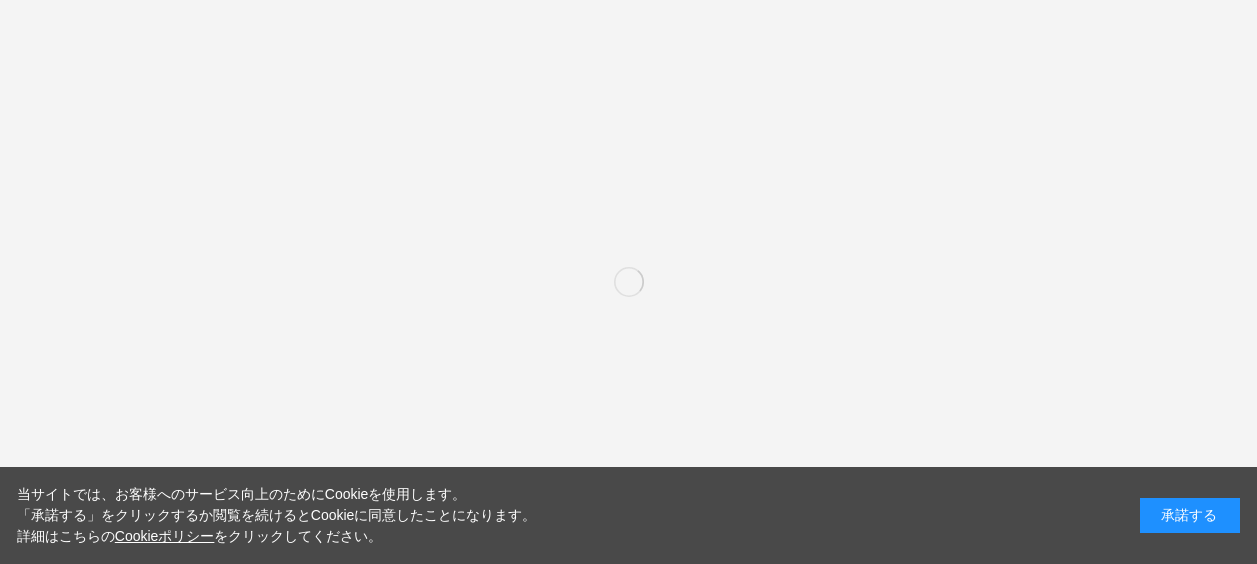 scroll, scrollTop: 0, scrollLeft: 0, axis: both 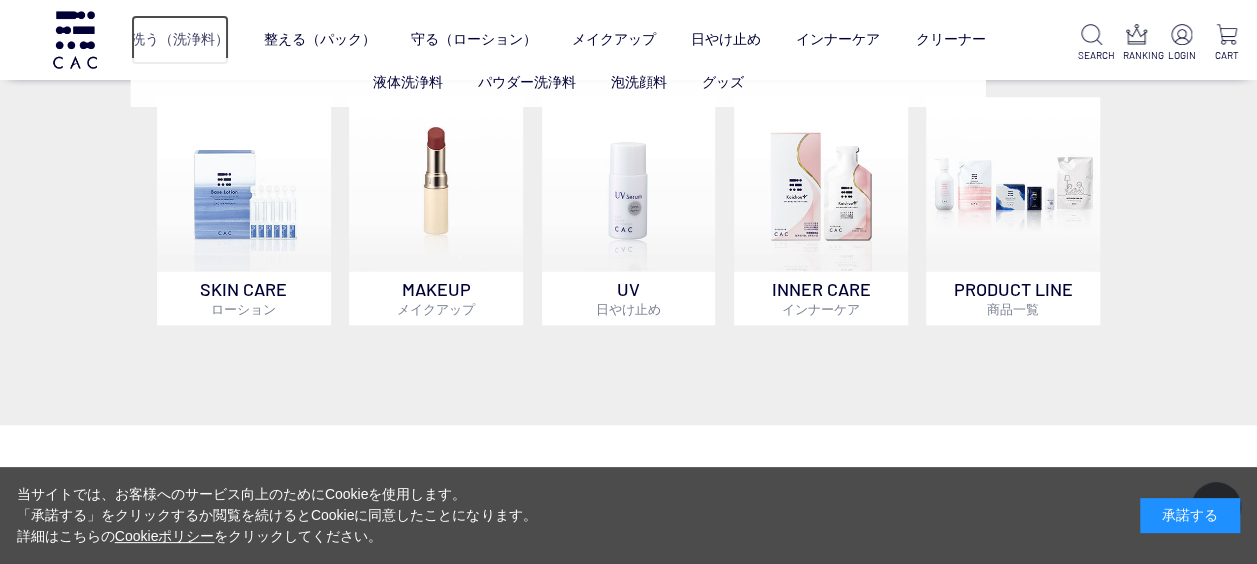 click on "洗う（洗浄料）" at bounding box center (180, 40) 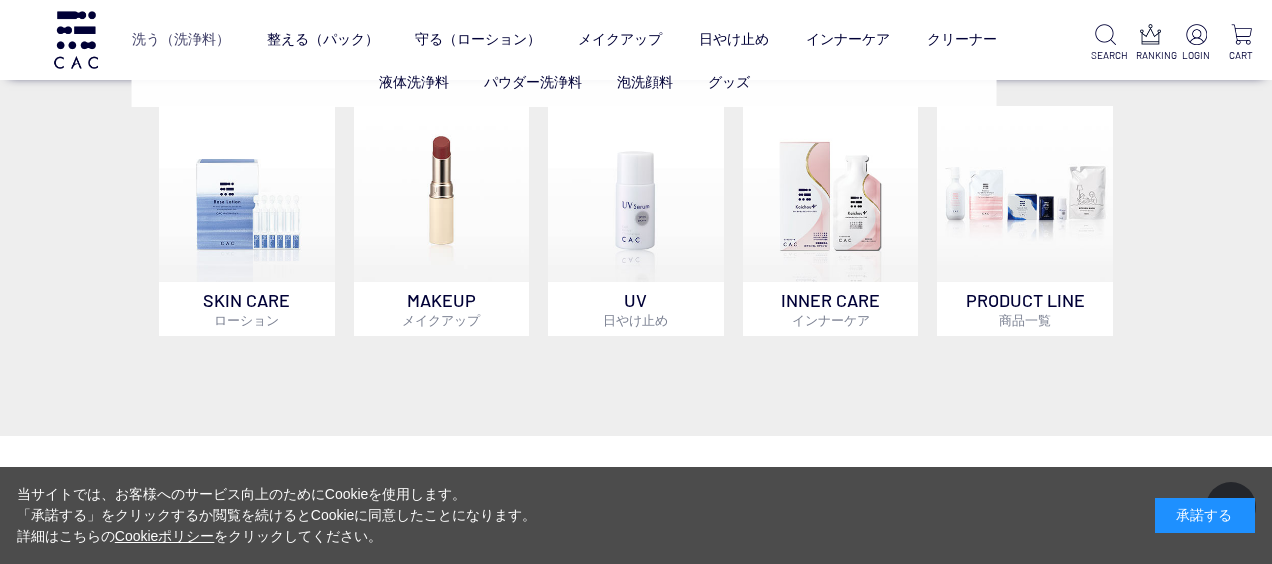 scroll, scrollTop: 1005, scrollLeft: 0, axis: vertical 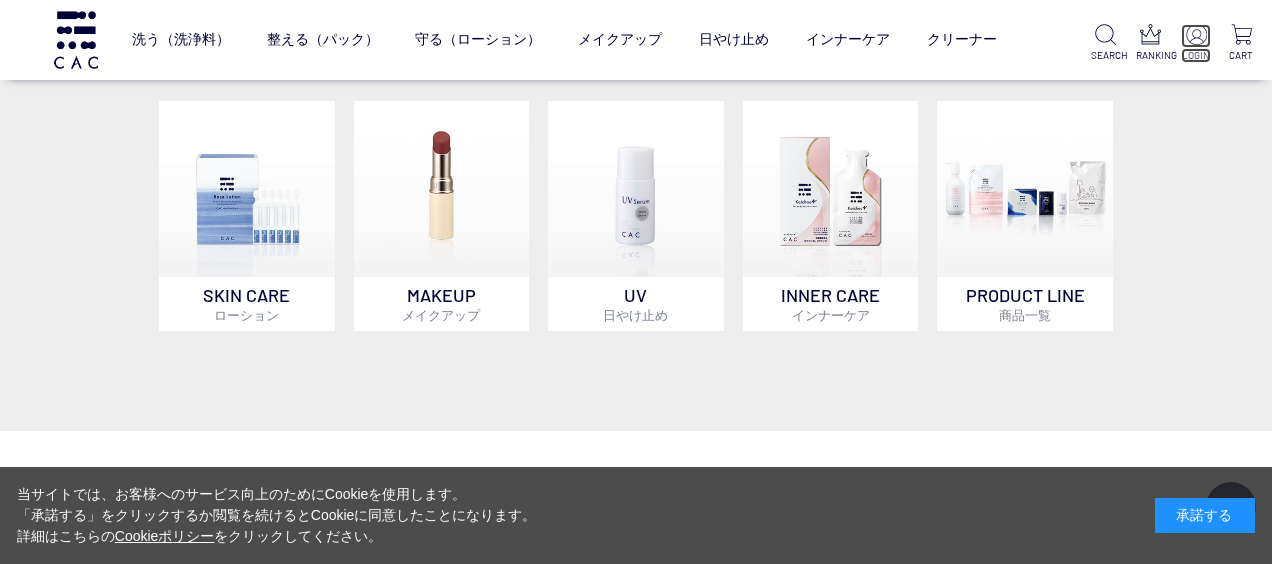 click at bounding box center (1196, 34) 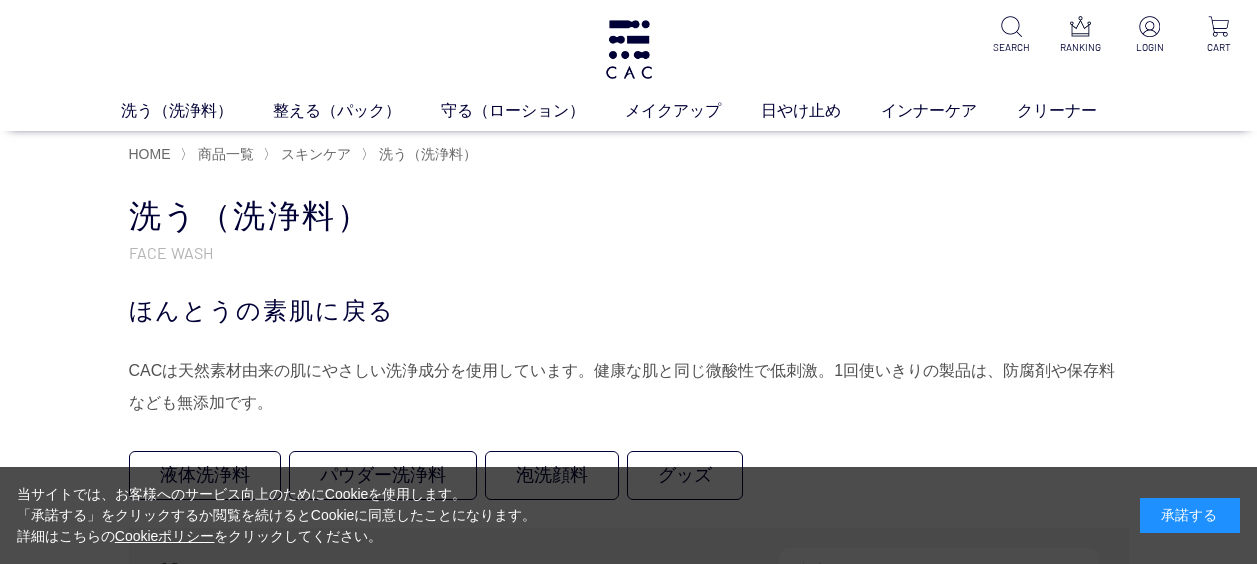 scroll, scrollTop: 0, scrollLeft: 0, axis: both 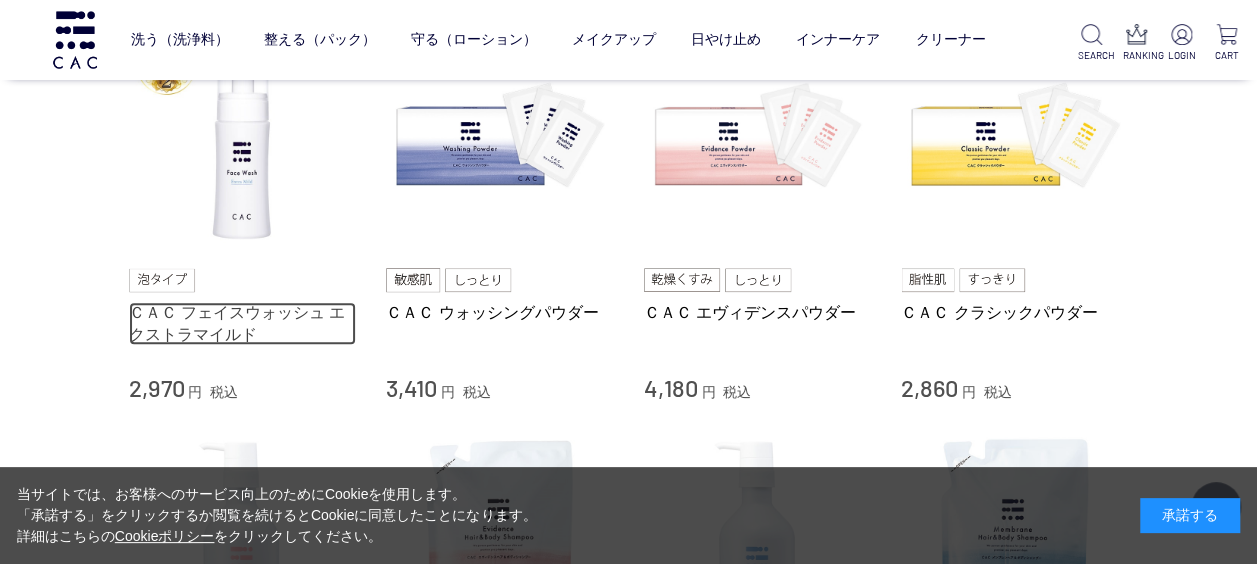click on "ＣＡＣ フェイスウォッシュ エクストラマイルド" at bounding box center (243, 323) 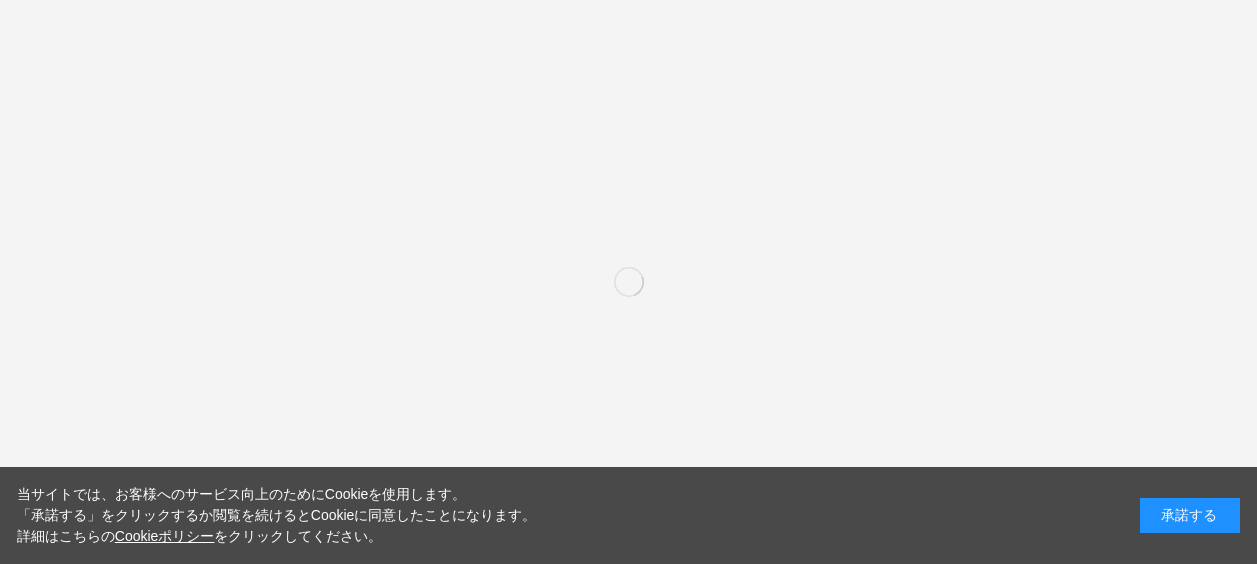 scroll, scrollTop: 0, scrollLeft: 0, axis: both 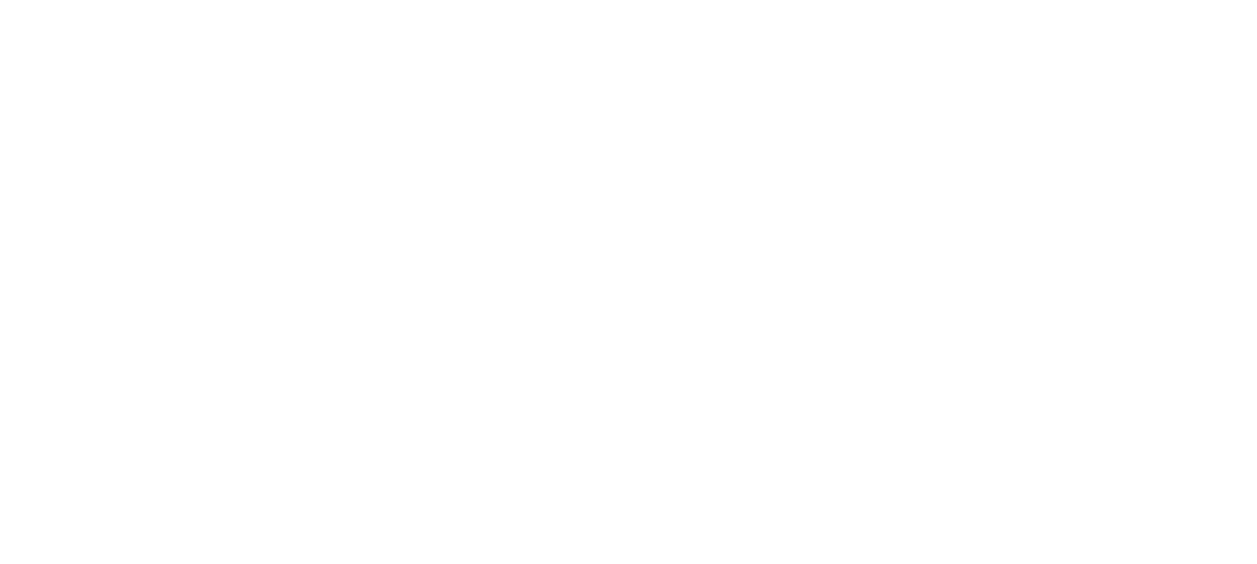 click on "洗う（洗浄料）
液体洗浄料
パウダー洗浄料
泡洗顔料
グッズ
整える（パック）
フェイスパック
ヘアパック
守る（ローション）
保湿化粧水
柔軟化粧水
美容液
ジェル
メイクアップ
ベース
アイ
フェイスカラー
リップ
日やけ止め
インナーケア
クリーナー
SEARCH
RANKING
LOGIN
CART
ログイン
会員のお客様" at bounding box center [628, 675] 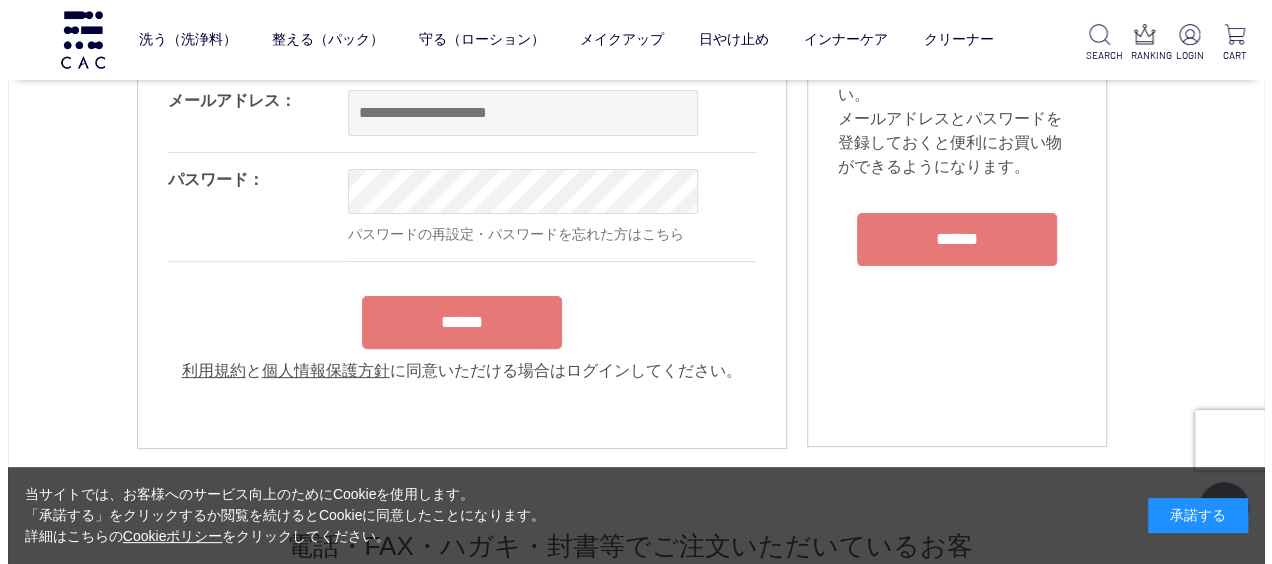 scroll, scrollTop: 0, scrollLeft: 0, axis: both 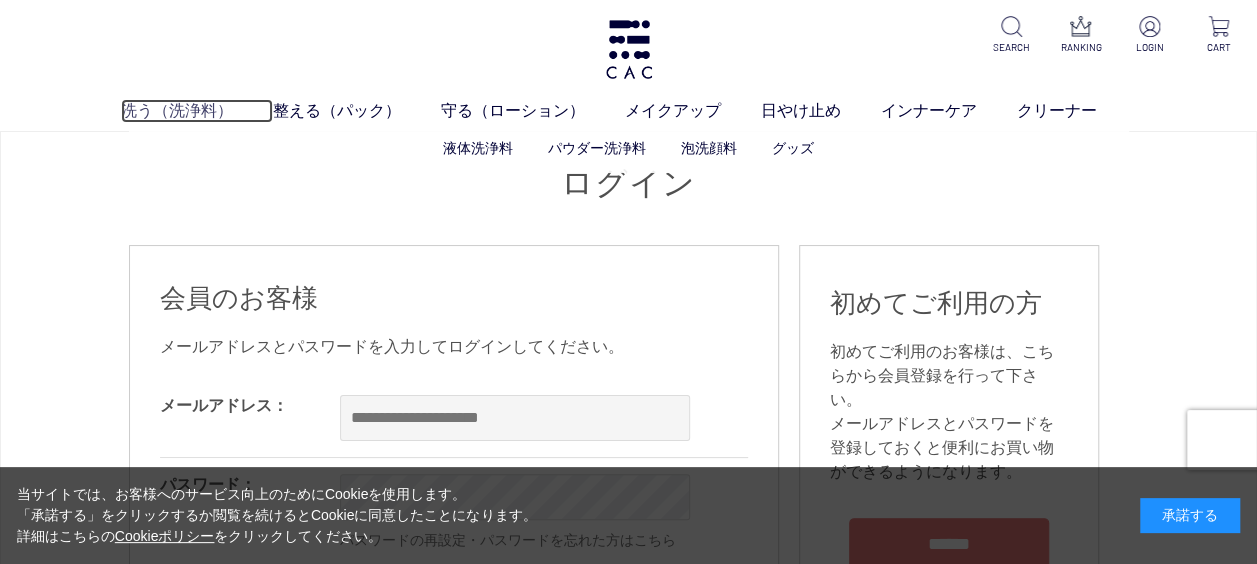 click on "洗う（洗浄料）" at bounding box center [197, 111] 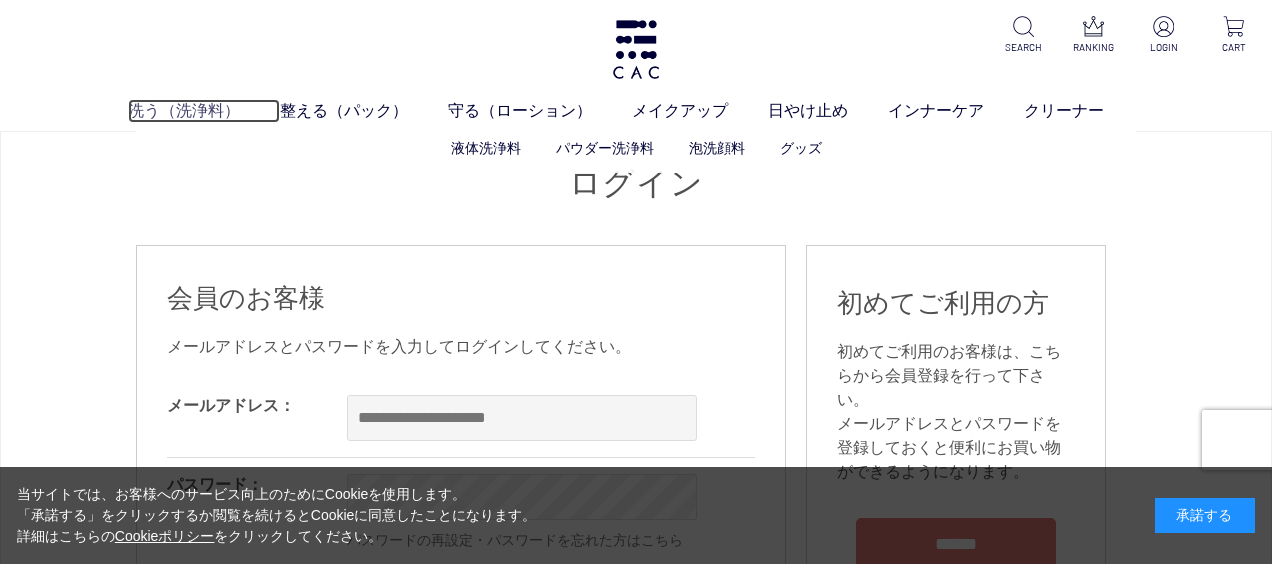 click on "洗う（洗浄料）" at bounding box center (204, 111) 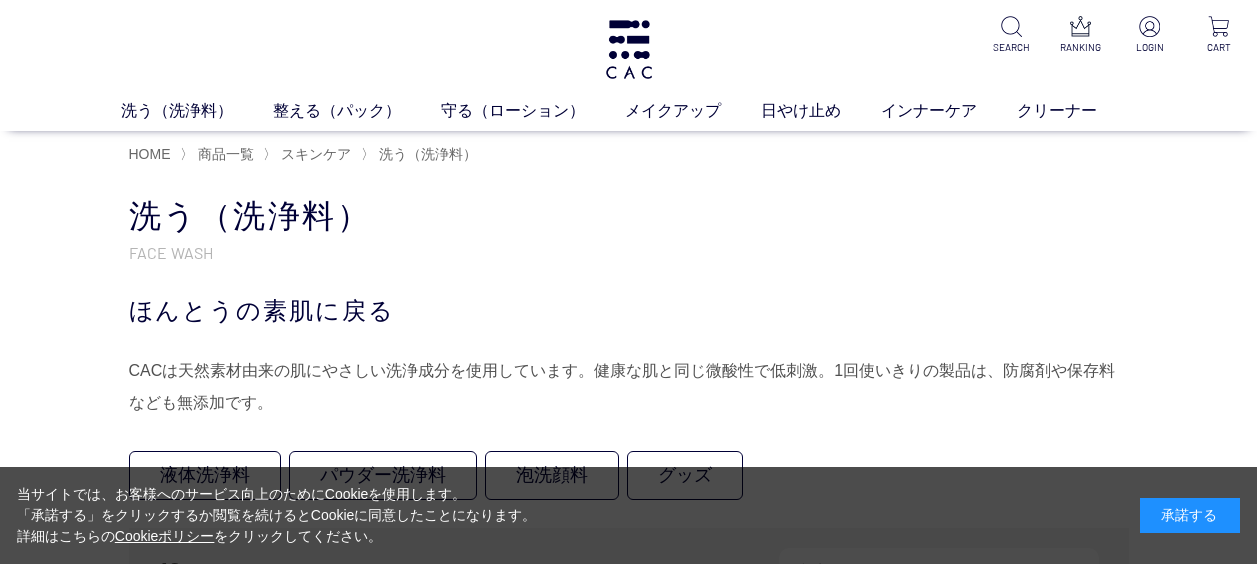 scroll, scrollTop: 0, scrollLeft: 0, axis: both 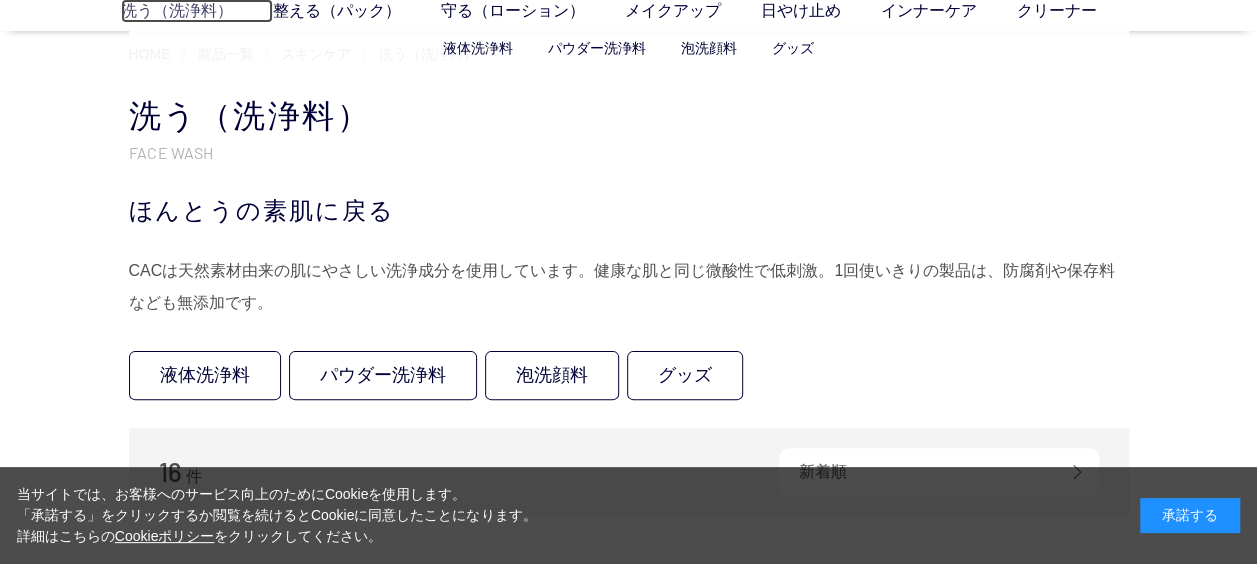 click on "洗う（洗浄料）" at bounding box center [197, 11] 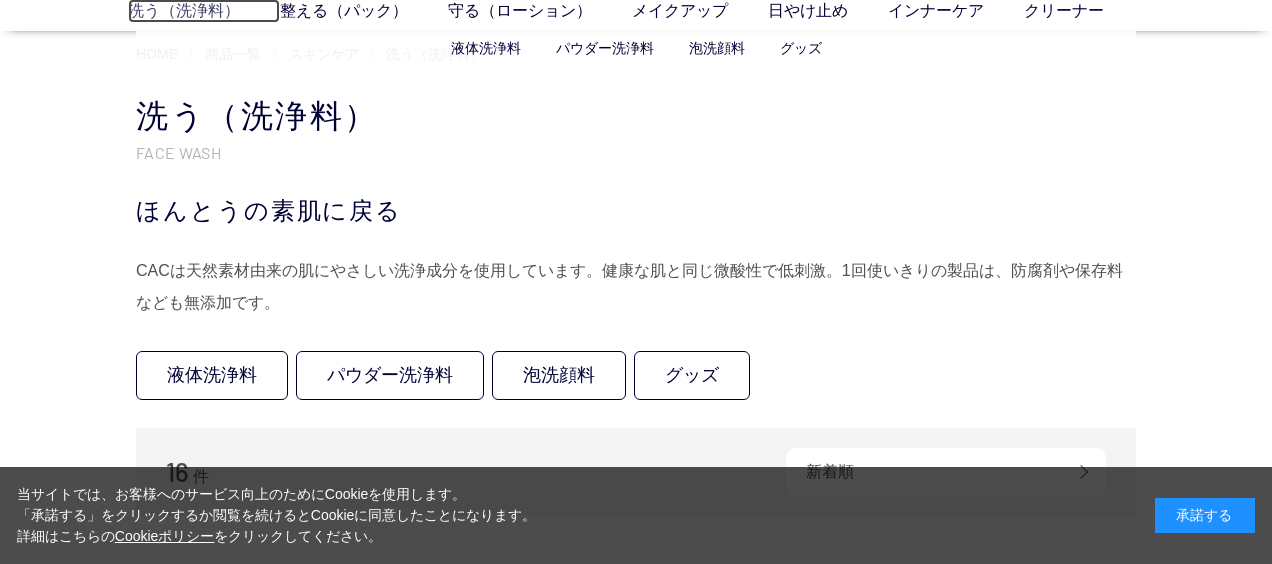 click on "洗う（洗浄料）" at bounding box center [204, 11] 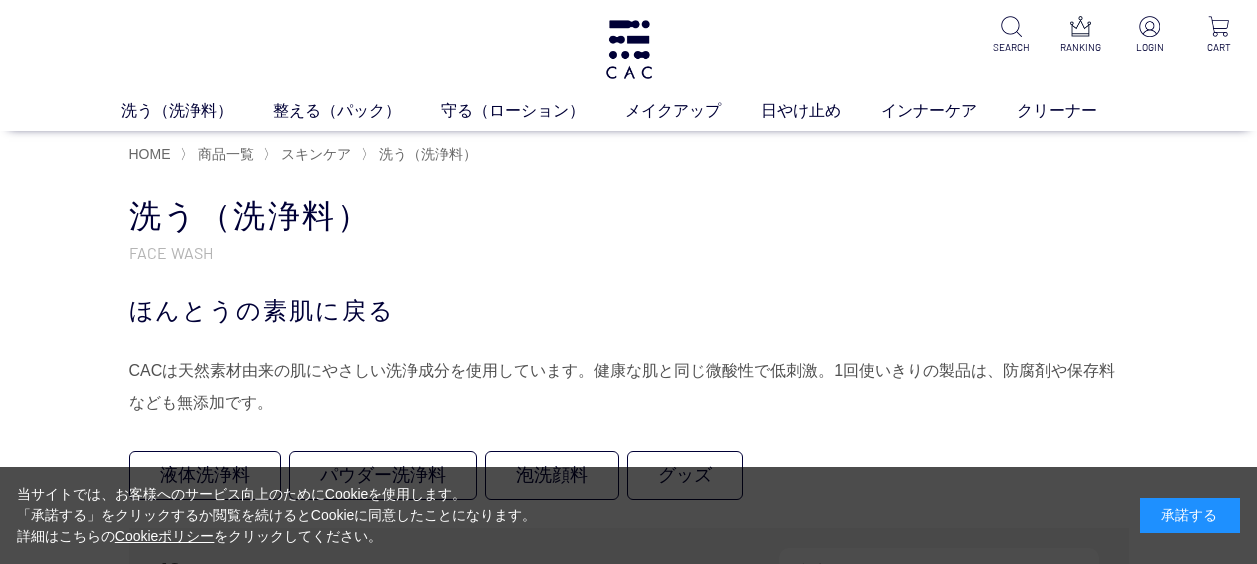 scroll, scrollTop: 0, scrollLeft: 0, axis: both 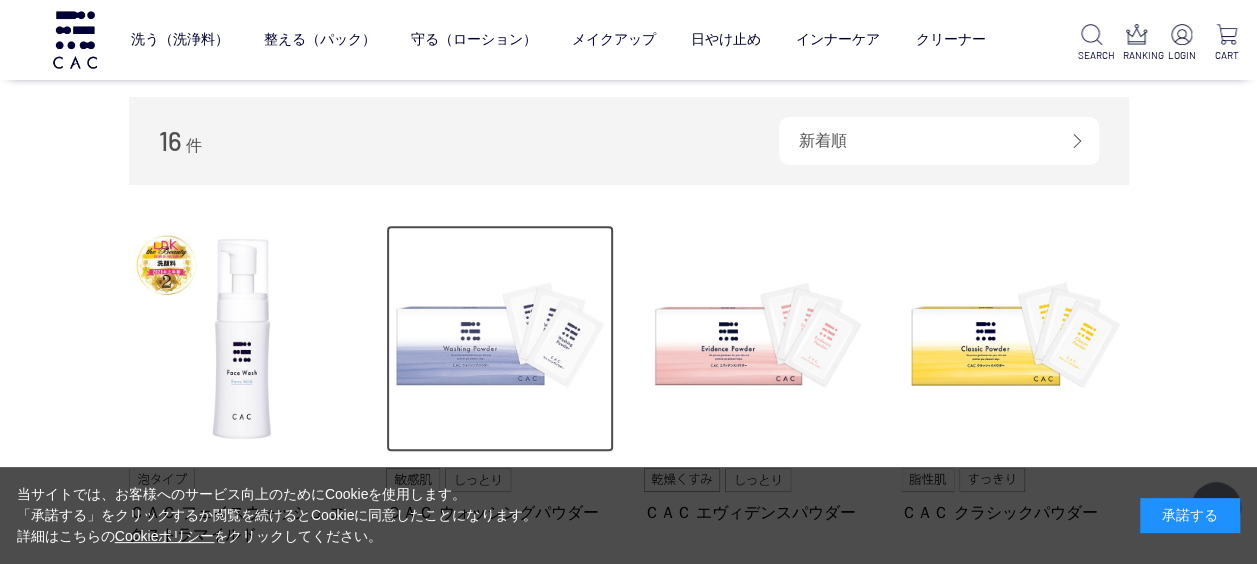 click at bounding box center (500, 339) 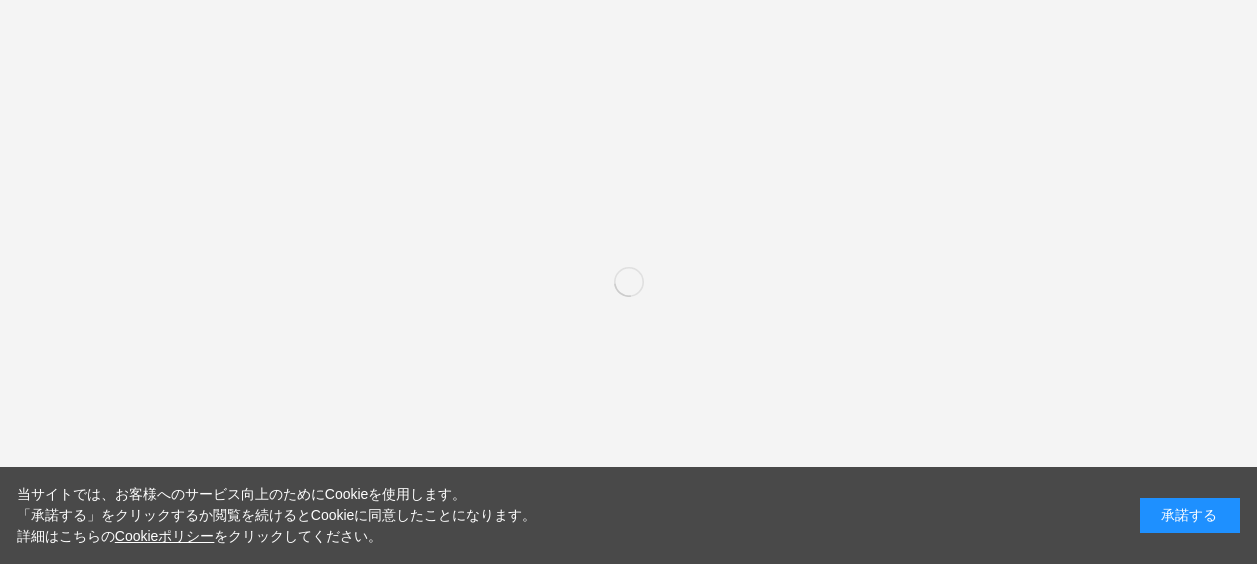 scroll, scrollTop: 0, scrollLeft: 0, axis: both 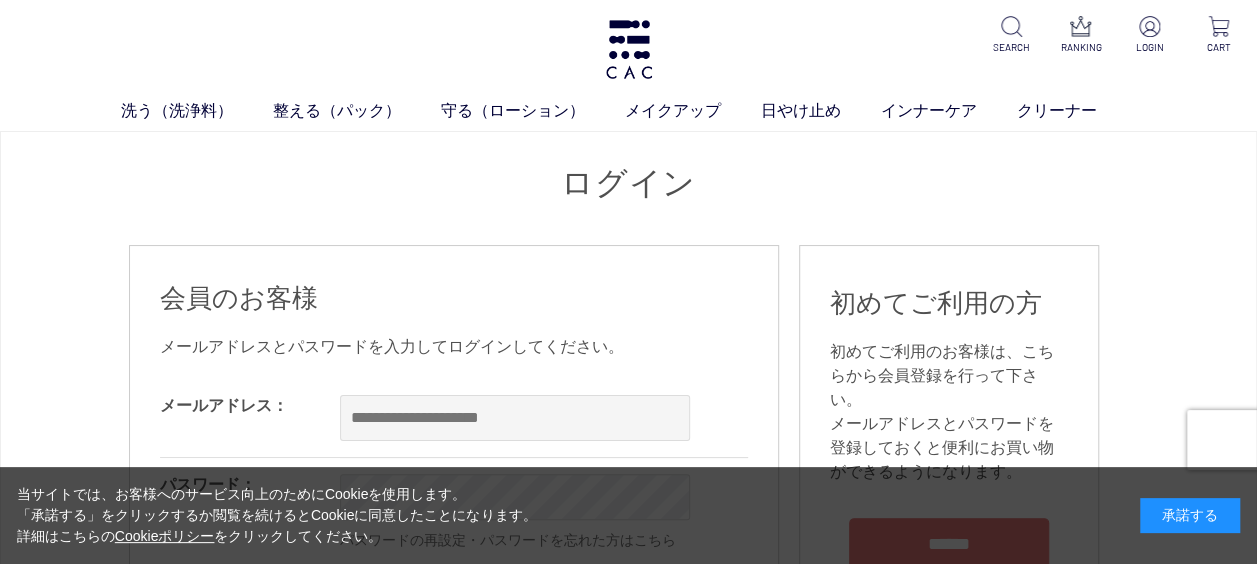 click on "ログイン" at bounding box center (629, 183) 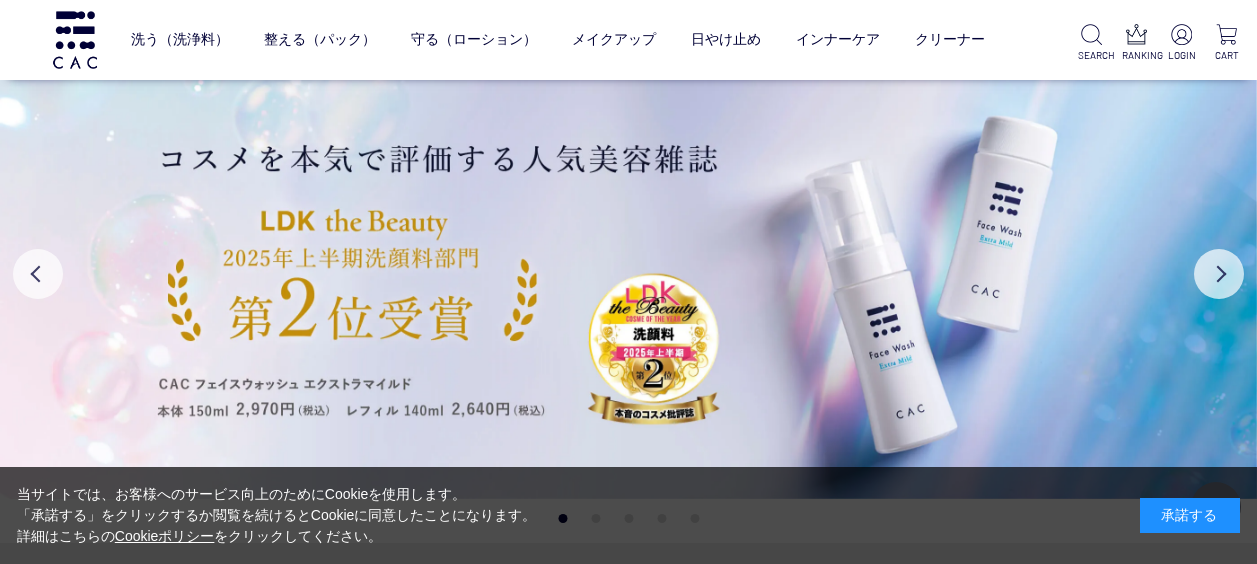 scroll, scrollTop: 1005, scrollLeft: 0, axis: vertical 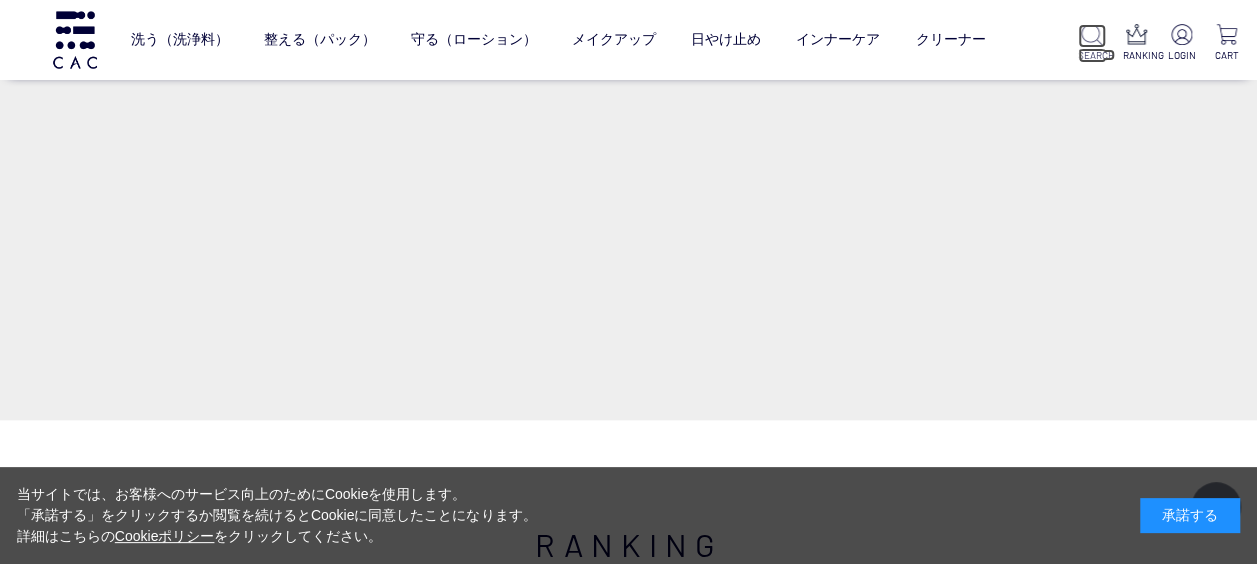 click at bounding box center (1091, 34) 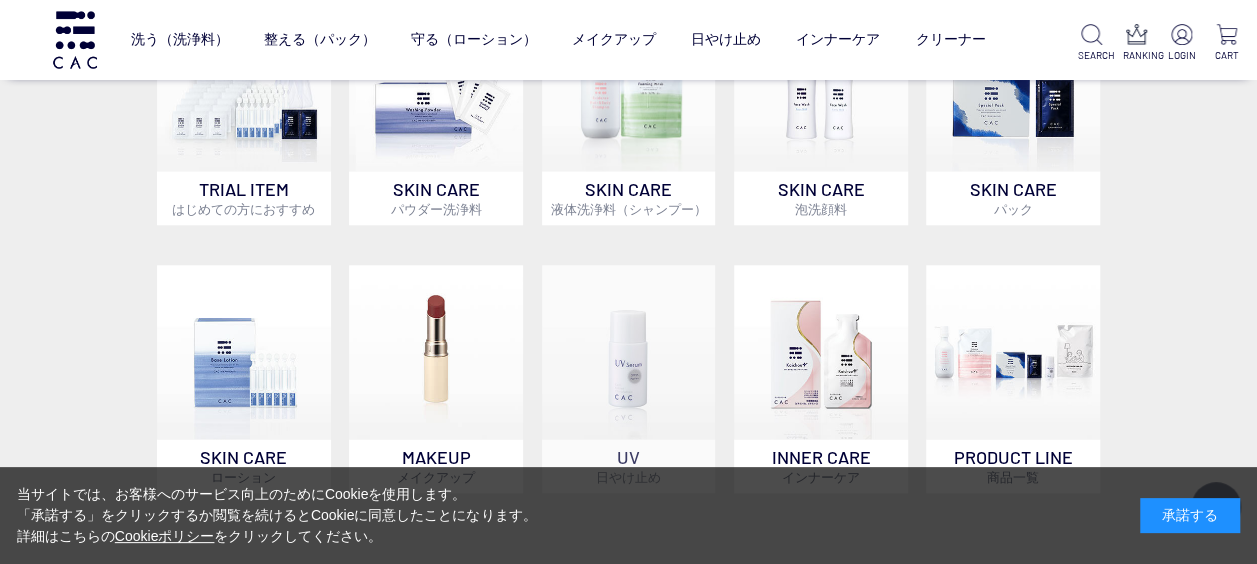 scroll, scrollTop: 605, scrollLeft: 0, axis: vertical 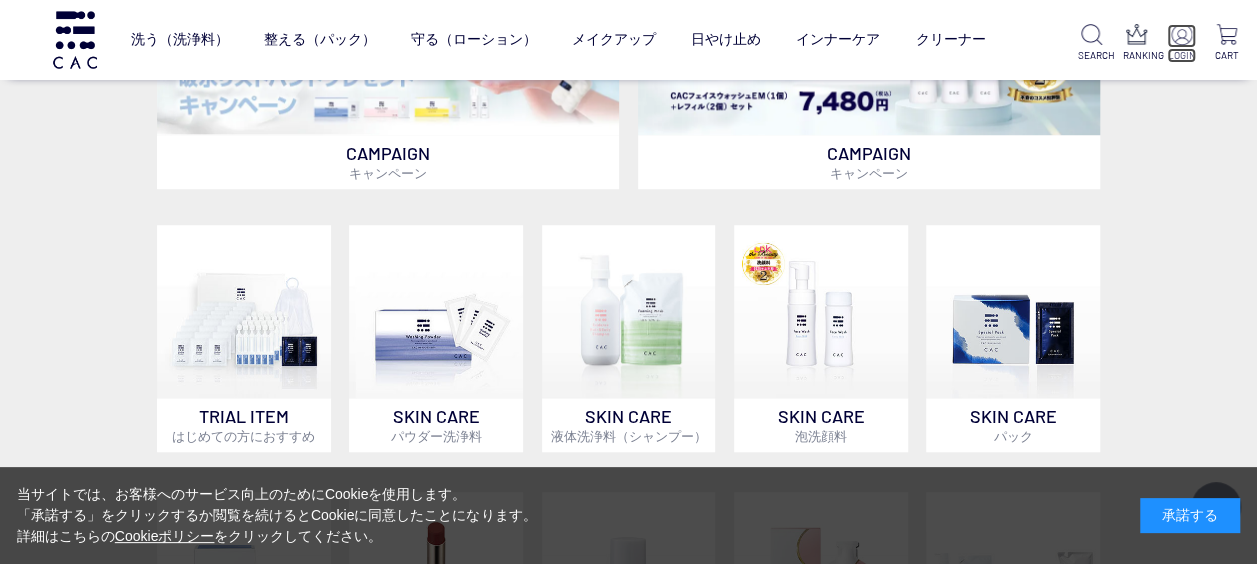 click at bounding box center [1181, 34] 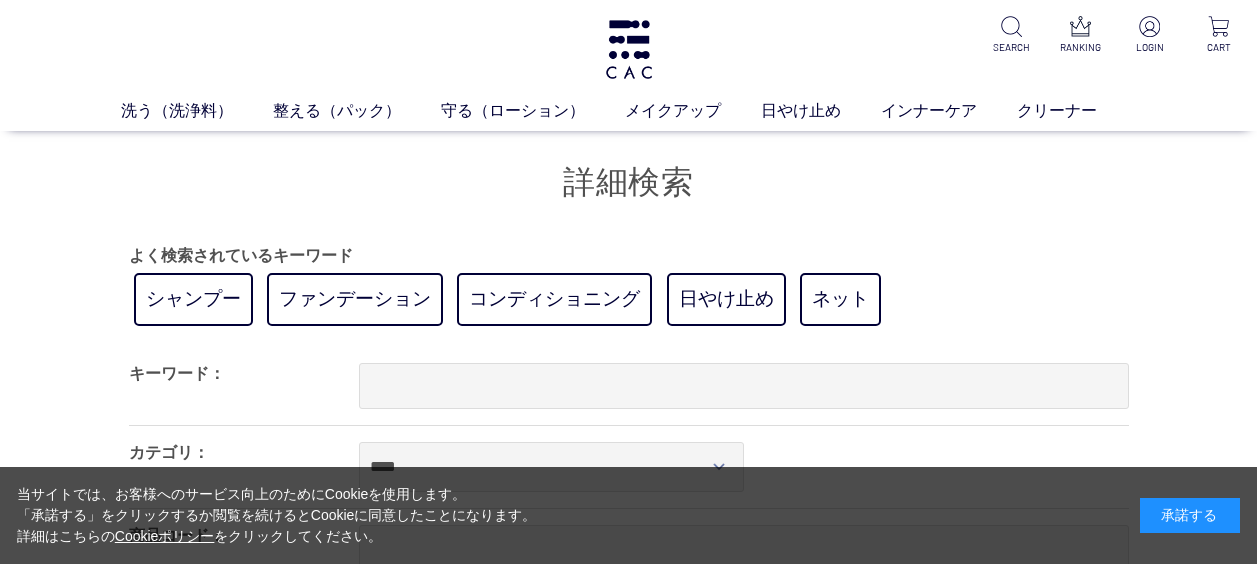 scroll, scrollTop: 0, scrollLeft: 0, axis: both 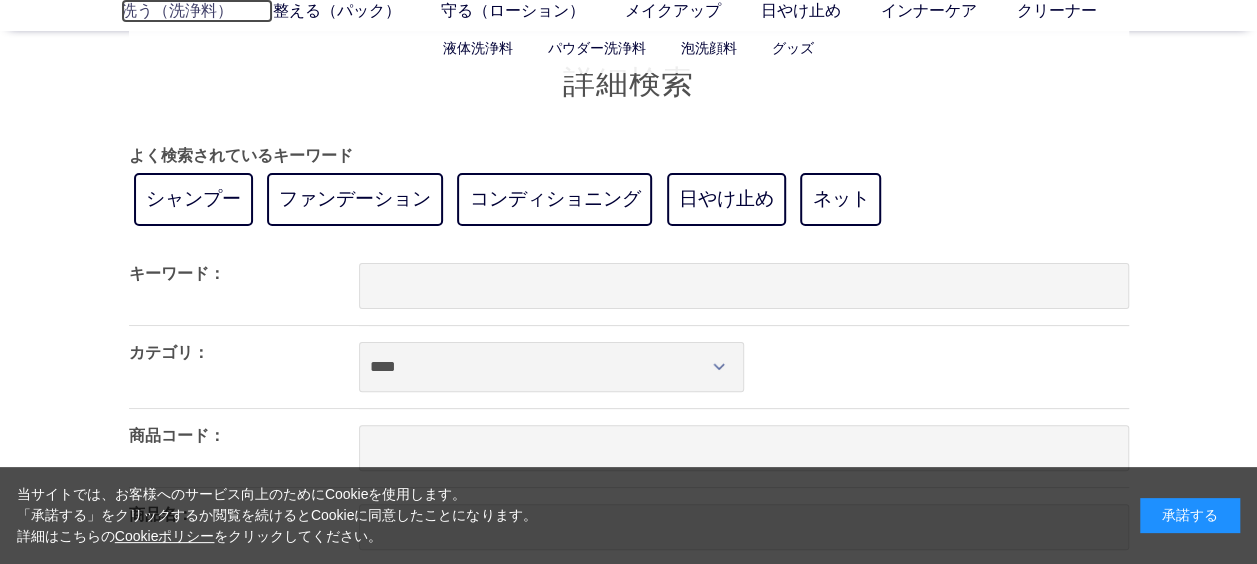 click on "洗う（洗浄料）" at bounding box center [197, 11] 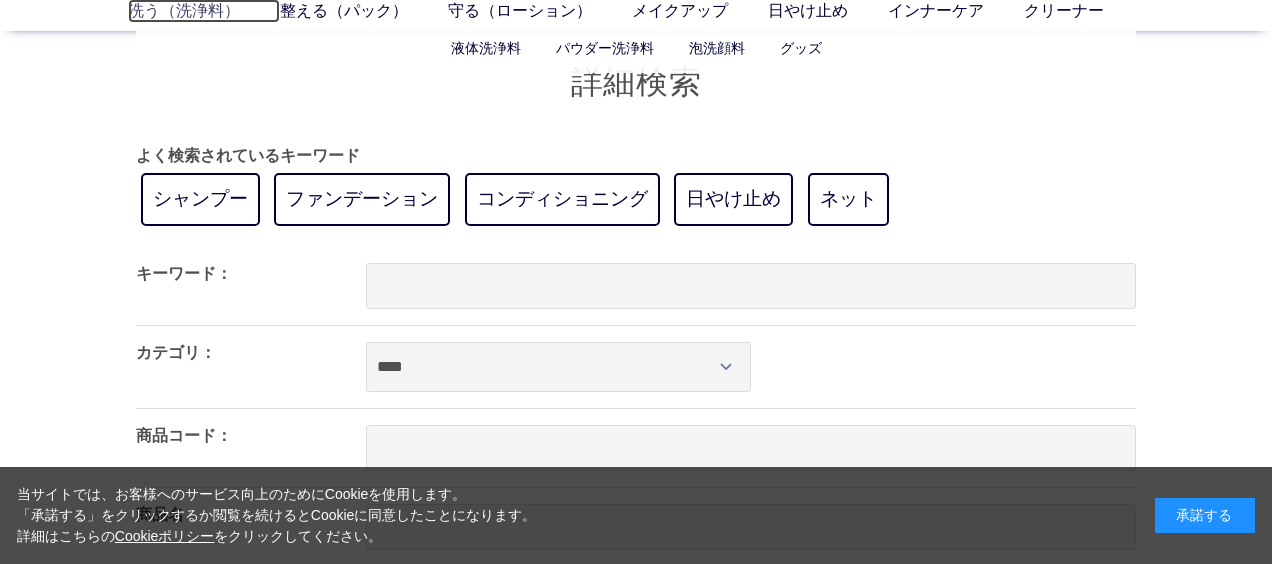click on "洗う（洗浄料）" at bounding box center (204, 11) 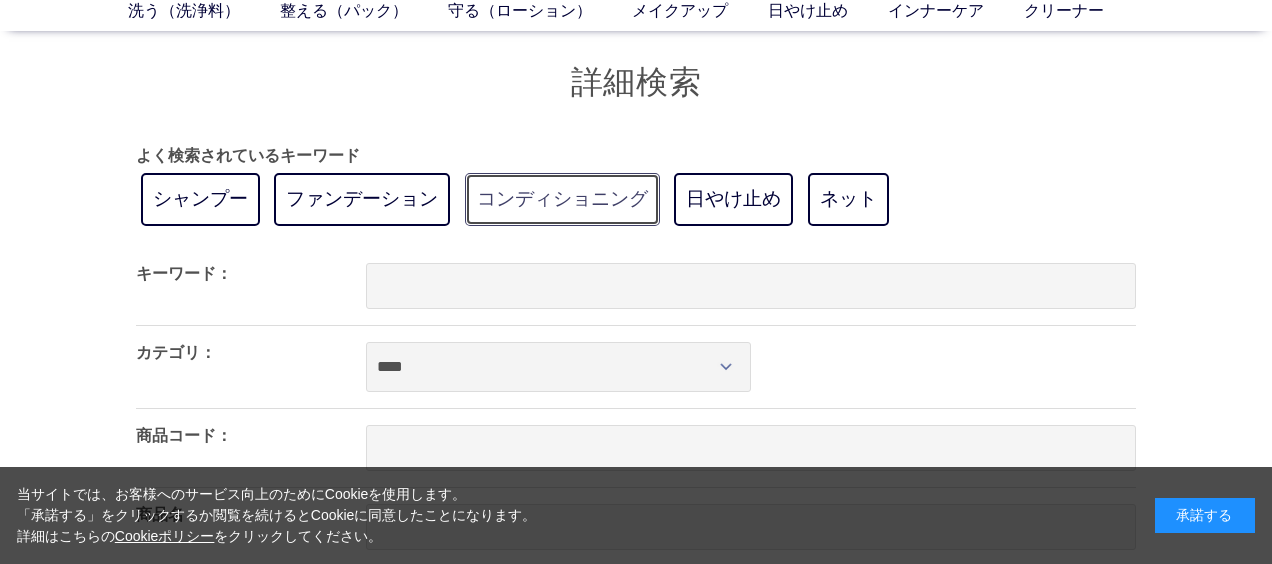 click on "コンディショニング" at bounding box center (562, 199) 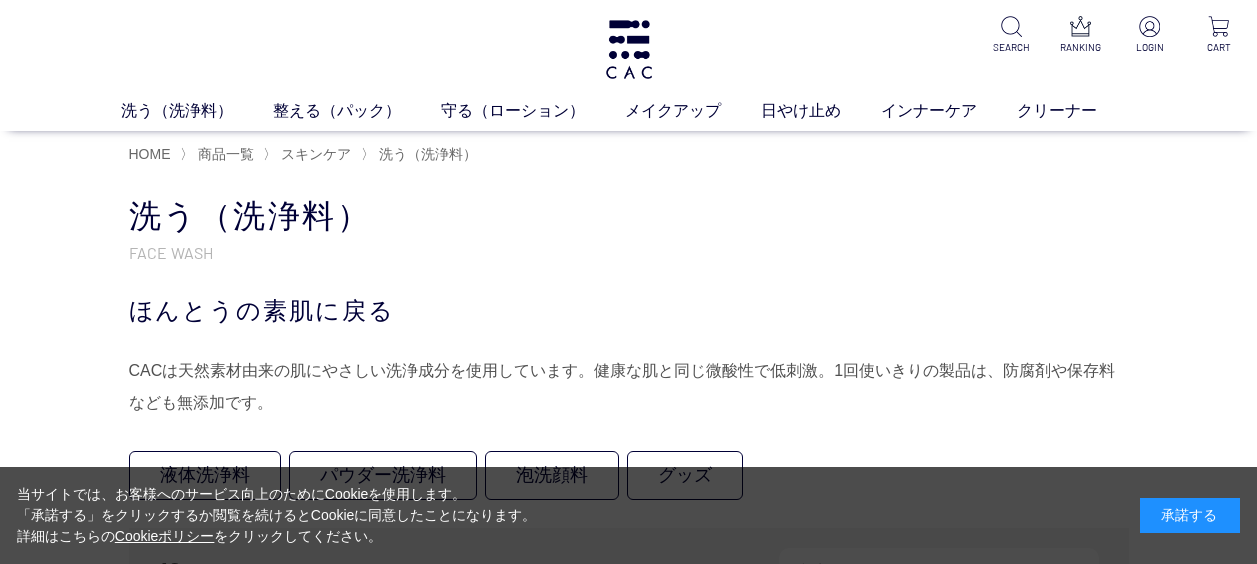 scroll, scrollTop: 0, scrollLeft: 0, axis: both 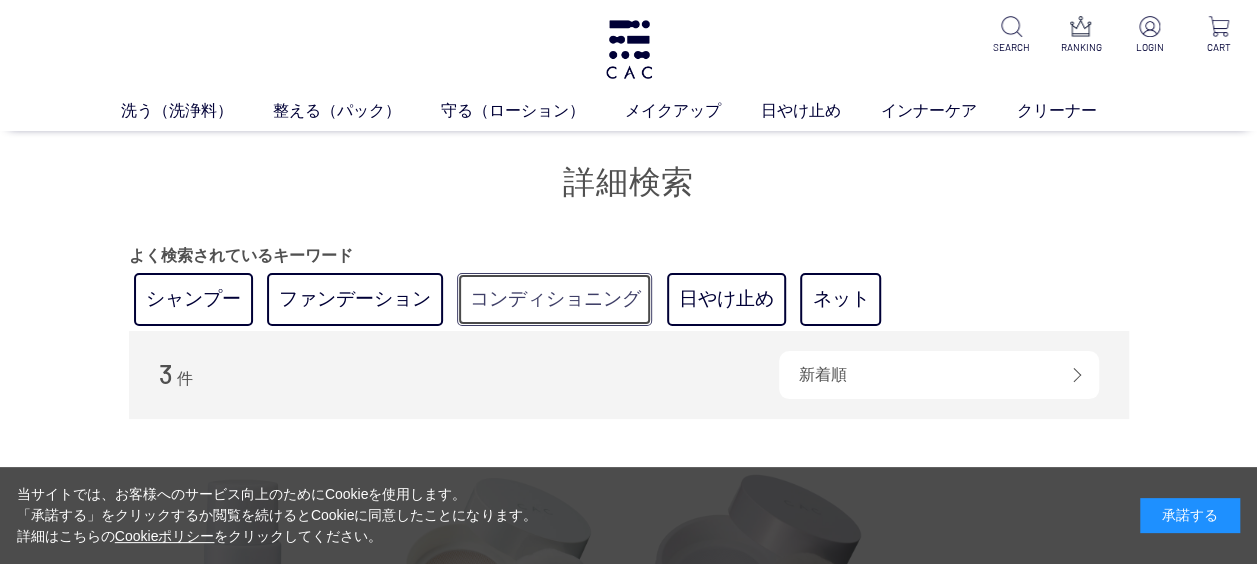click on "コンディショニング" at bounding box center [554, 299] 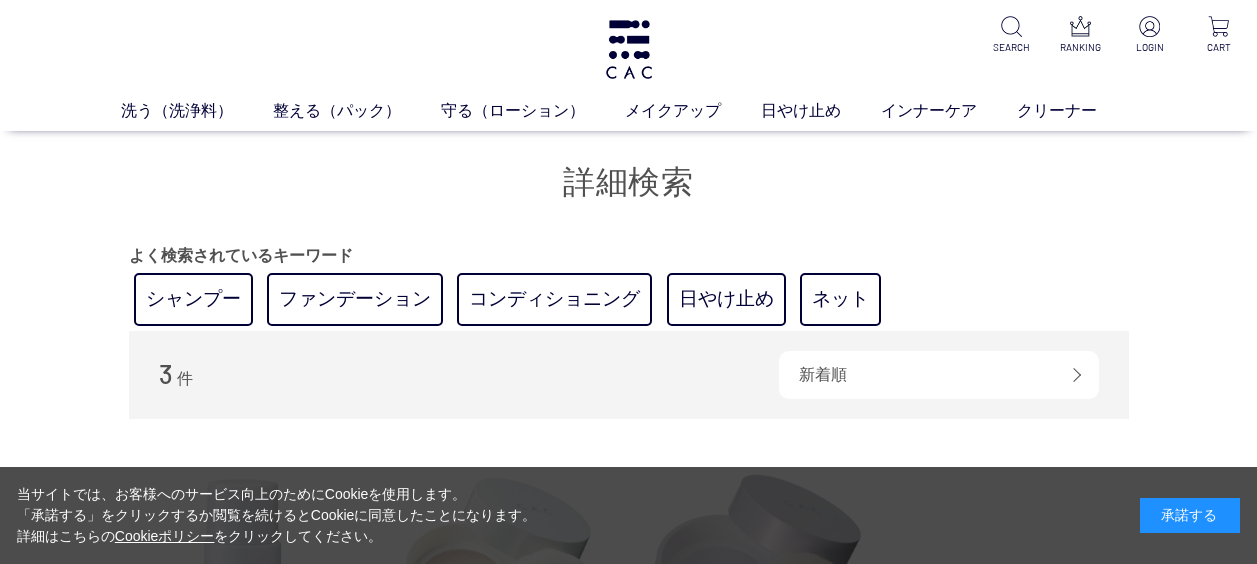 scroll, scrollTop: 0, scrollLeft: 0, axis: both 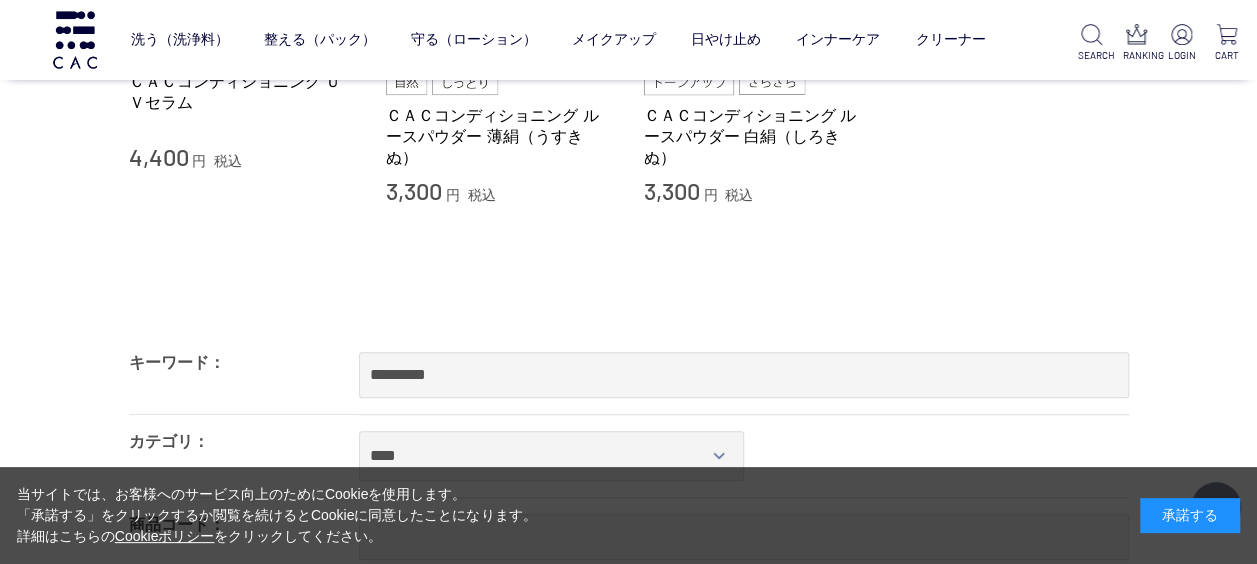click on "3,300" at bounding box center [414, 190] 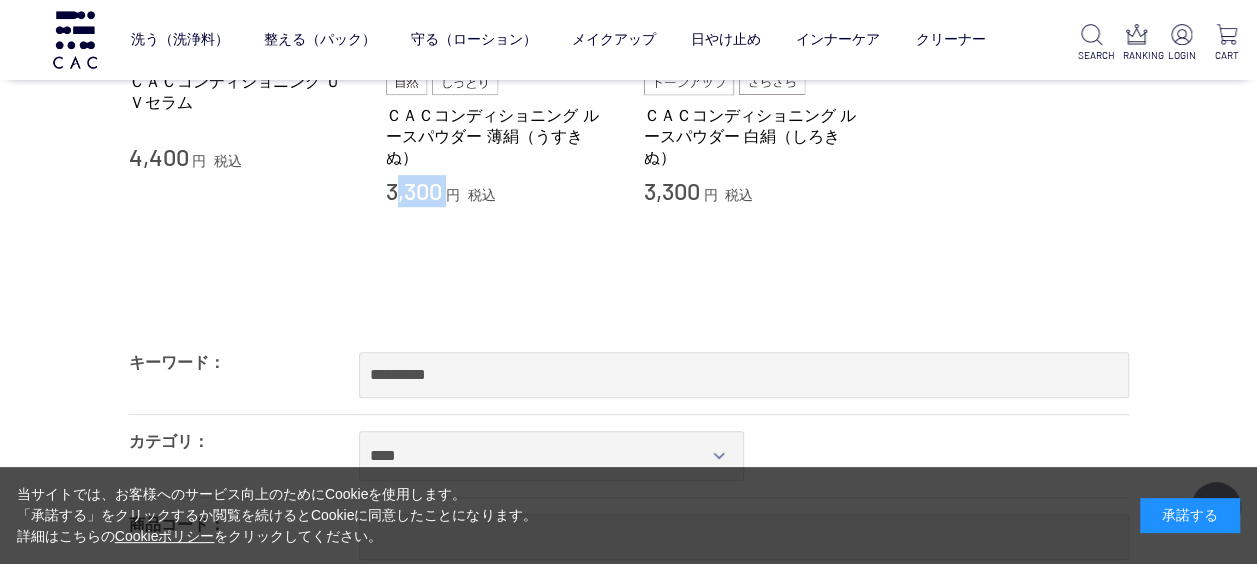 click on "3,300" at bounding box center [414, 190] 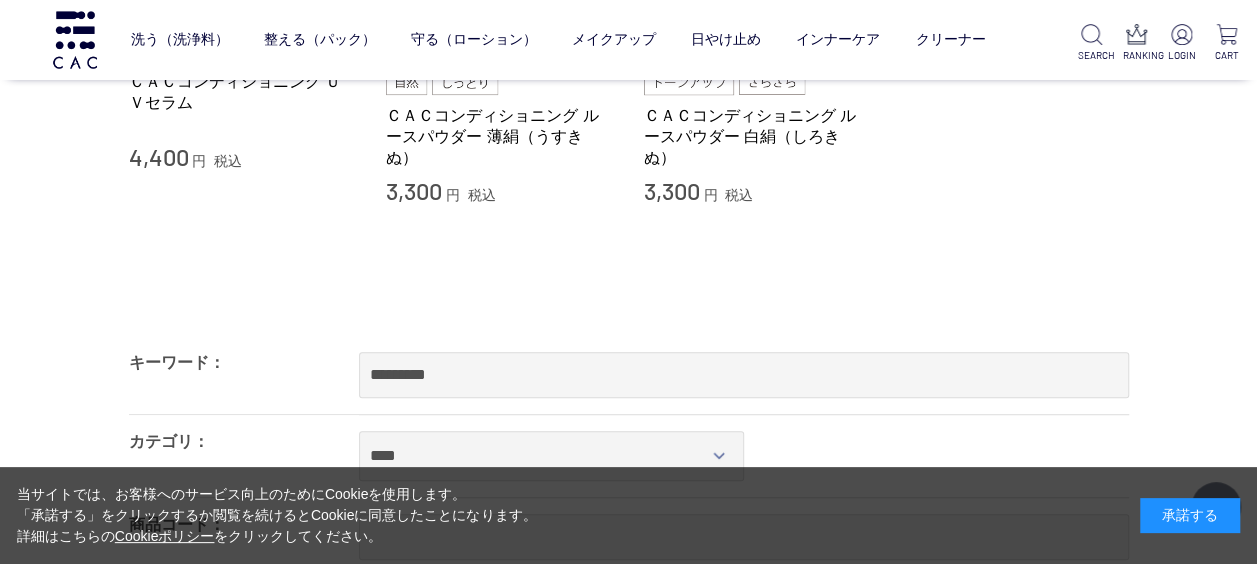 drag, startPoint x: 413, startPoint y: 176, endPoint x: 581, endPoint y: 198, distance: 169.43436 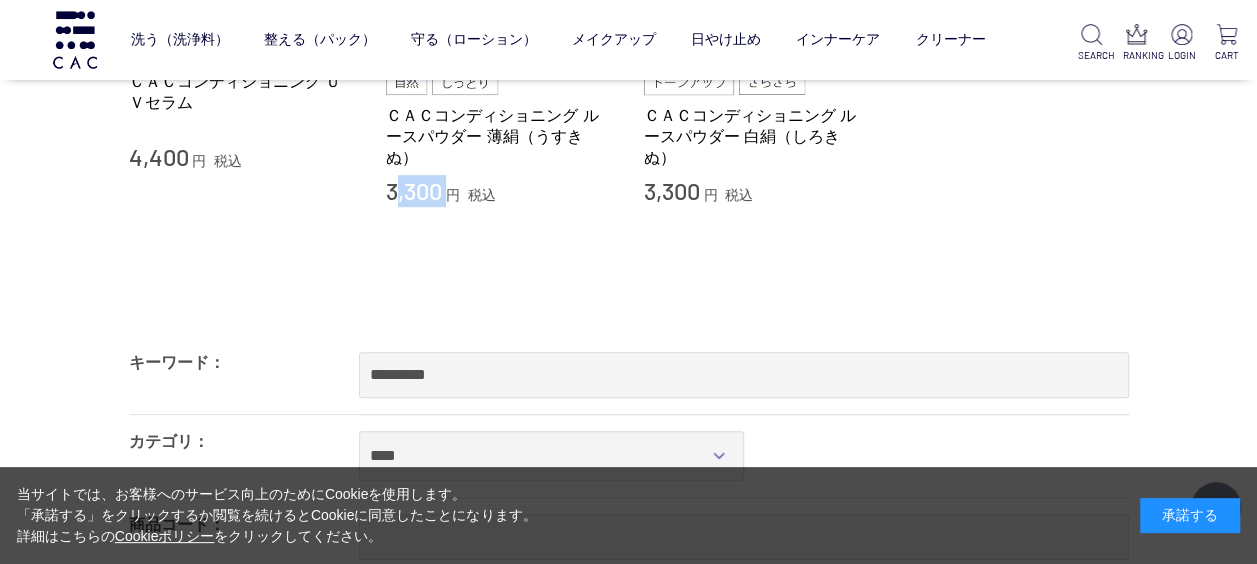 click on "3,300" at bounding box center [414, 190] 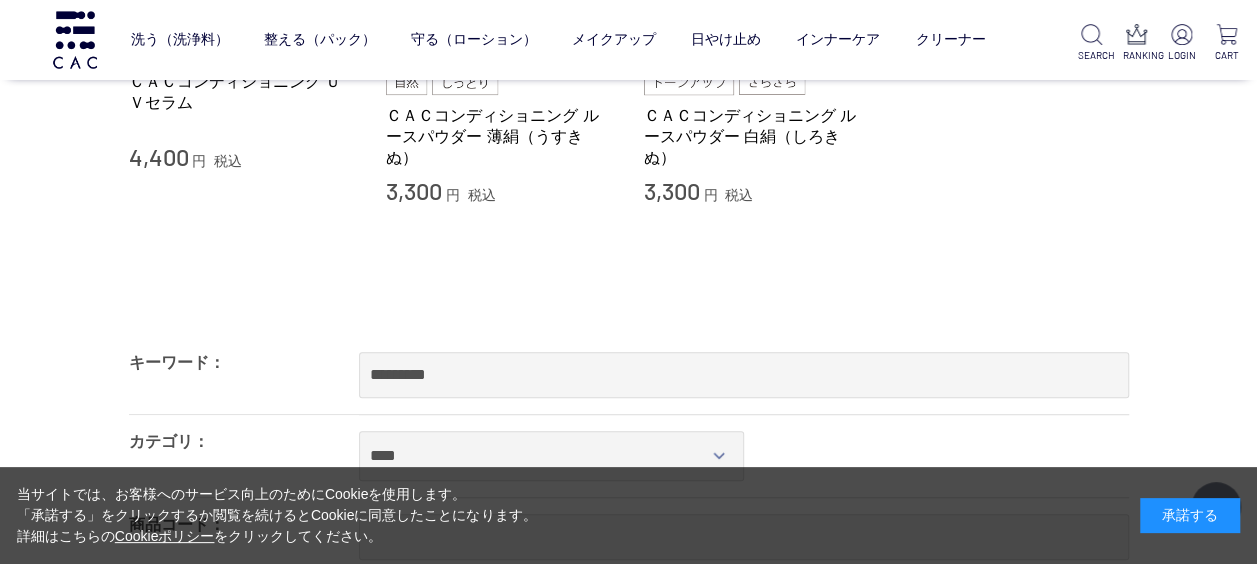 drag, startPoint x: 407, startPoint y: 194, endPoint x: 526, endPoint y: 224, distance: 122.72327 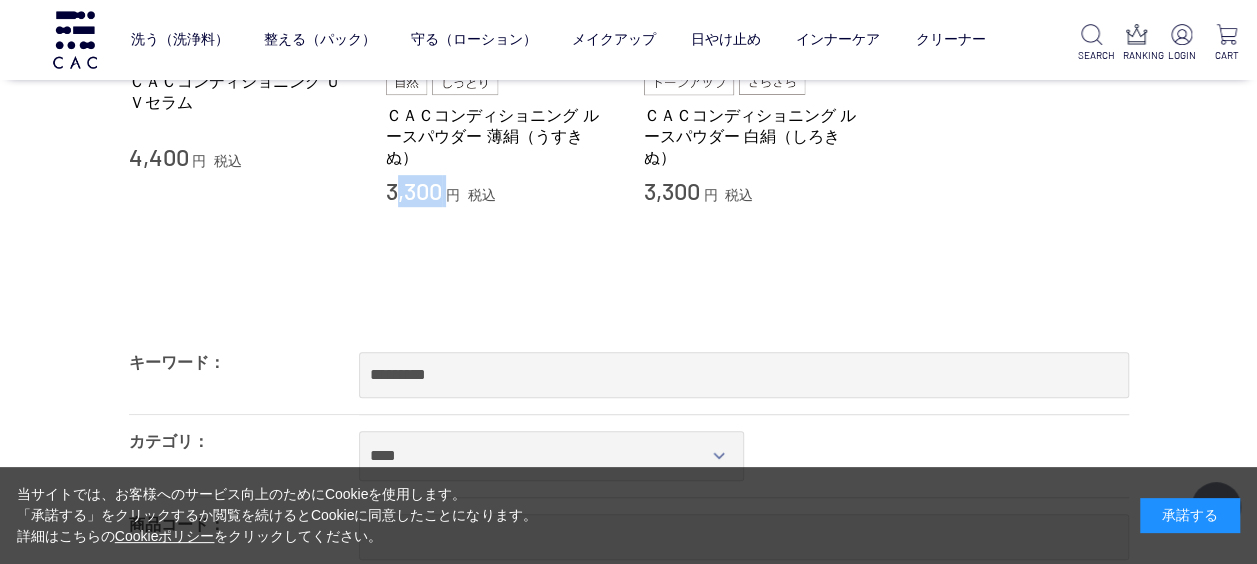 click on "3,300" at bounding box center (414, 190) 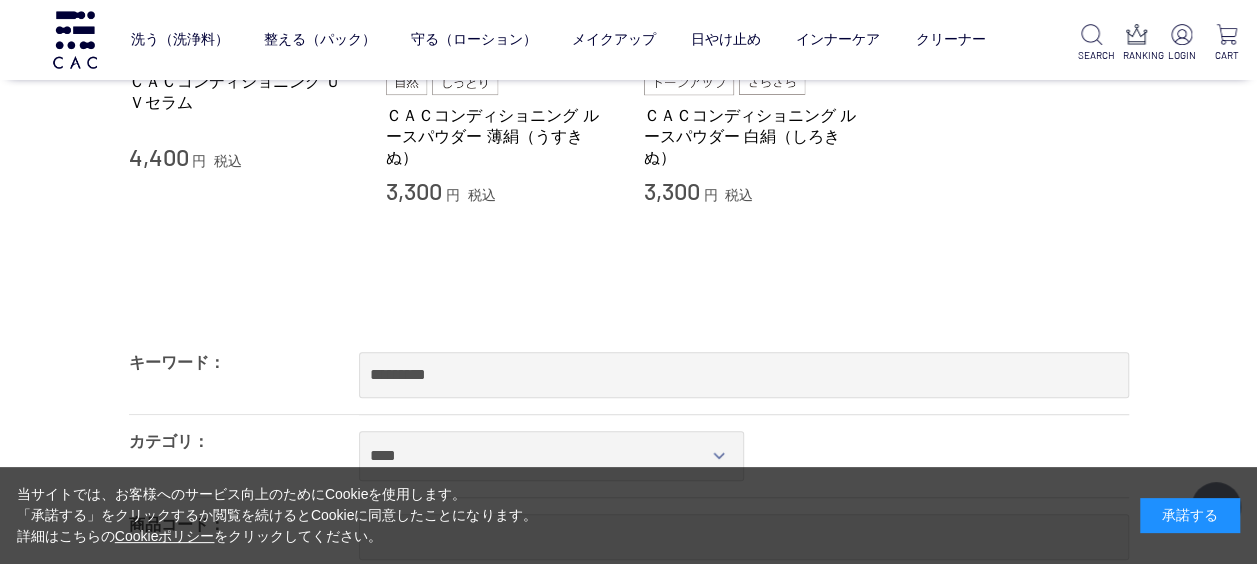 drag, startPoint x: 424, startPoint y: 200, endPoint x: 532, endPoint y: 180, distance: 109.83624 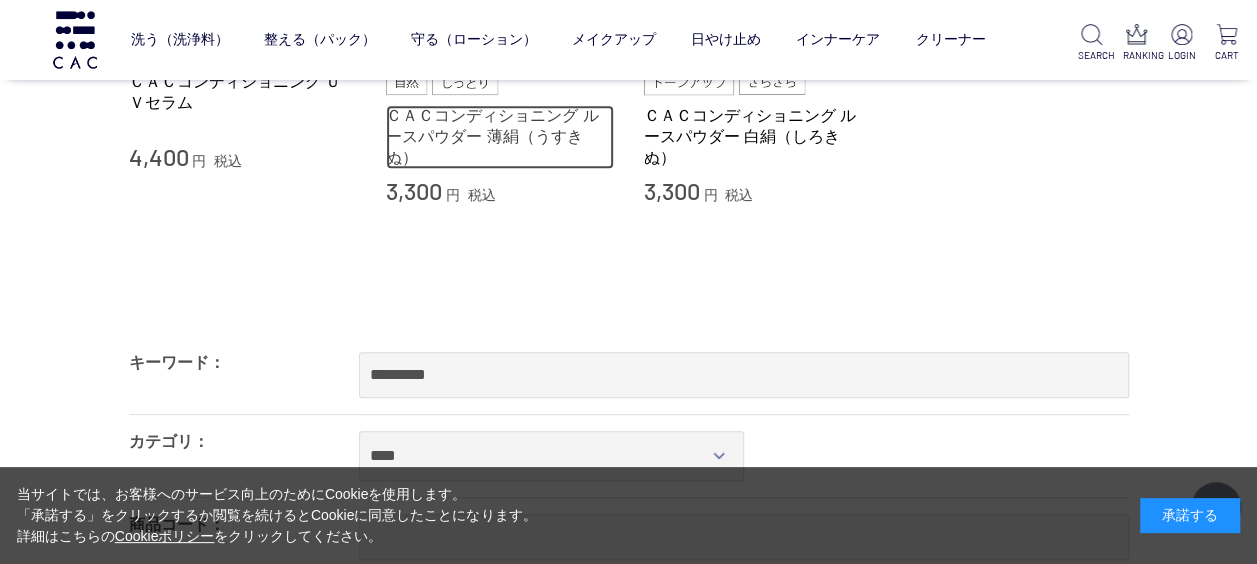 click on "ＣＡＣコンディショニング ルースパウダー 薄絹（うすきぬ）" at bounding box center (500, 137) 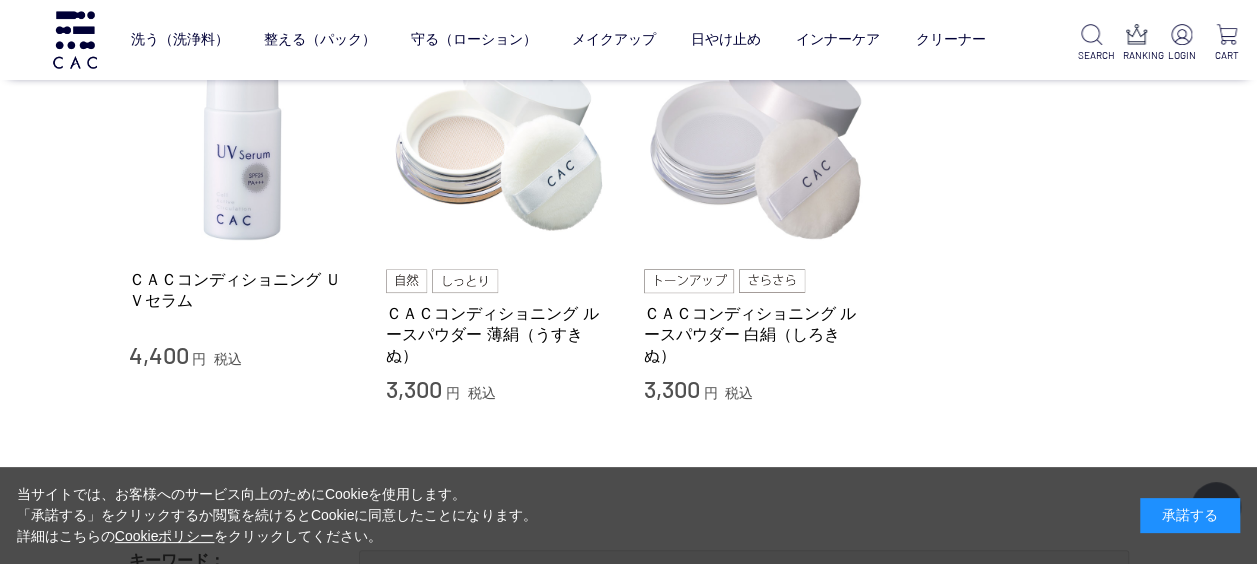 scroll, scrollTop: 200, scrollLeft: 0, axis: vertical 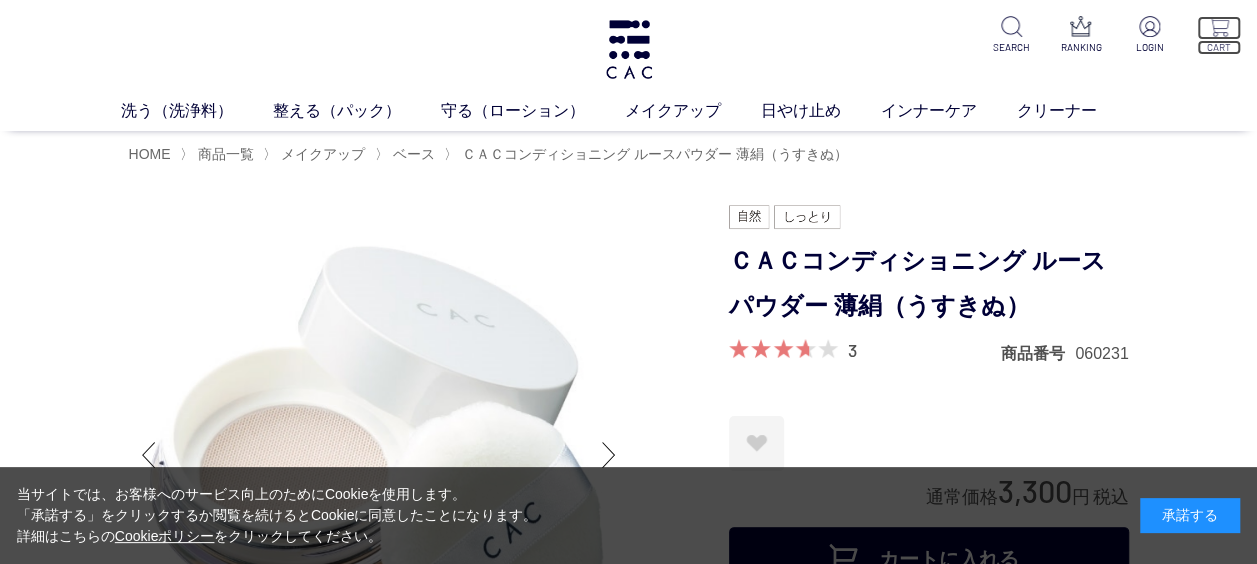 click at bounding box center (1218, 26) 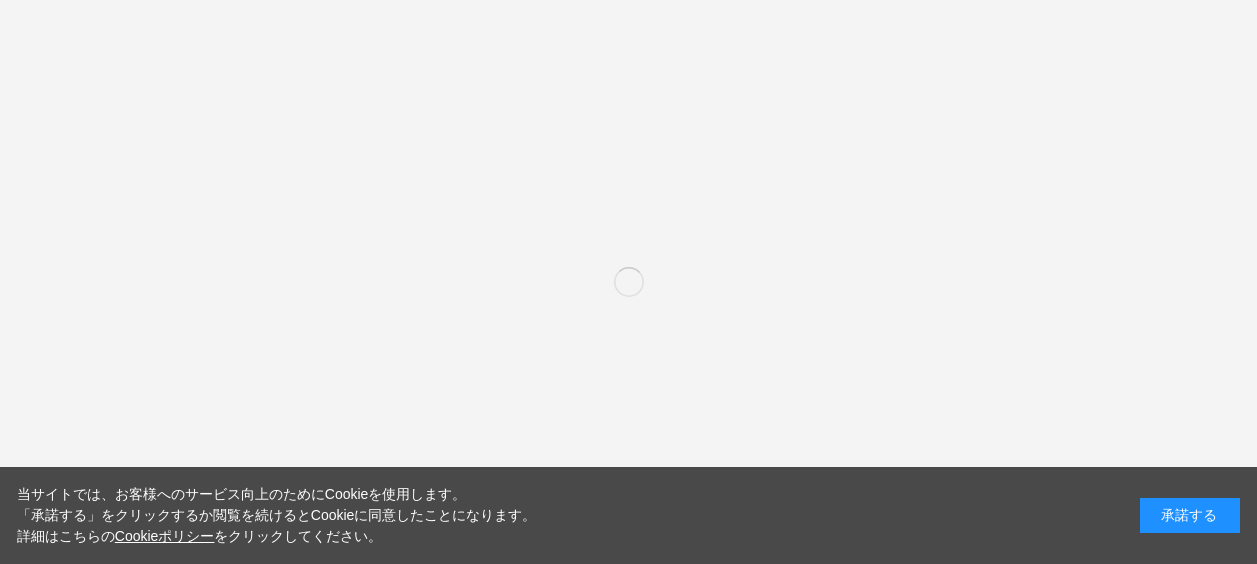 scroll, scrollTop: 0, scrollLeft: 0, axis: both 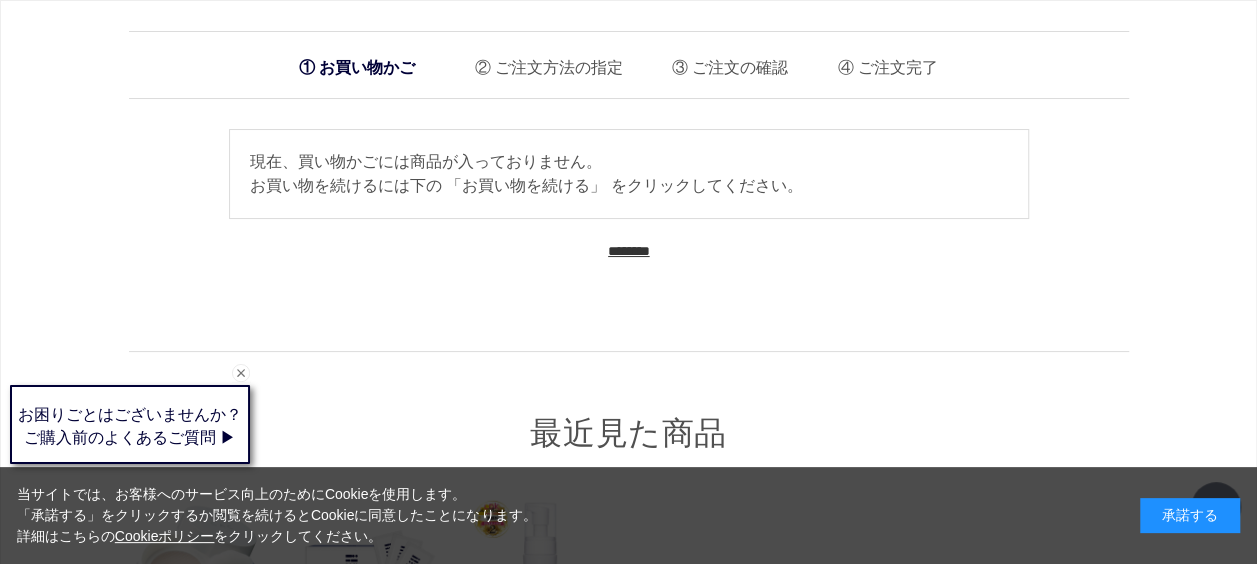 click on "ご注文の確認" at bounding box center (722, 62) 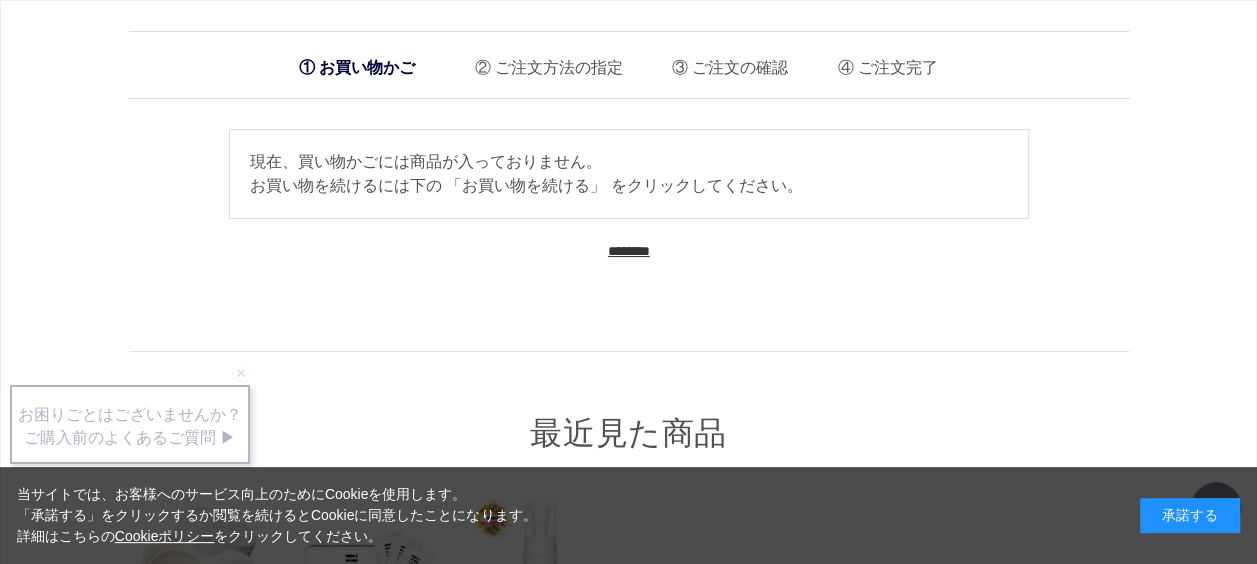 click on "ご注文の確認" at bounding box center (722, 62) 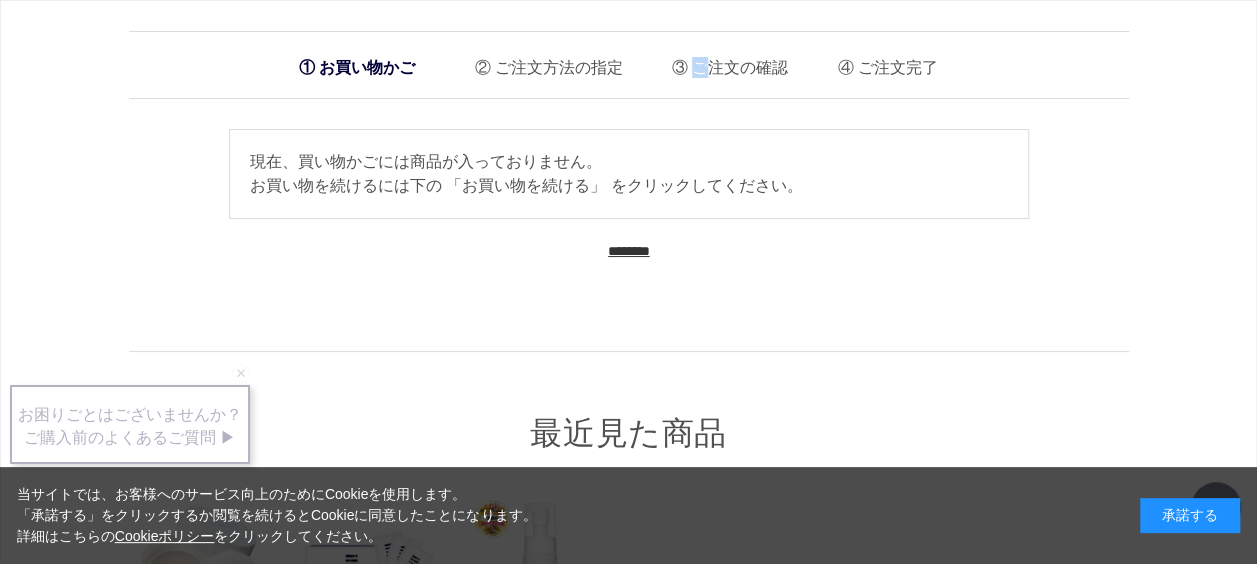 click on "ご注文の確認" at bounding box center [722, 62] 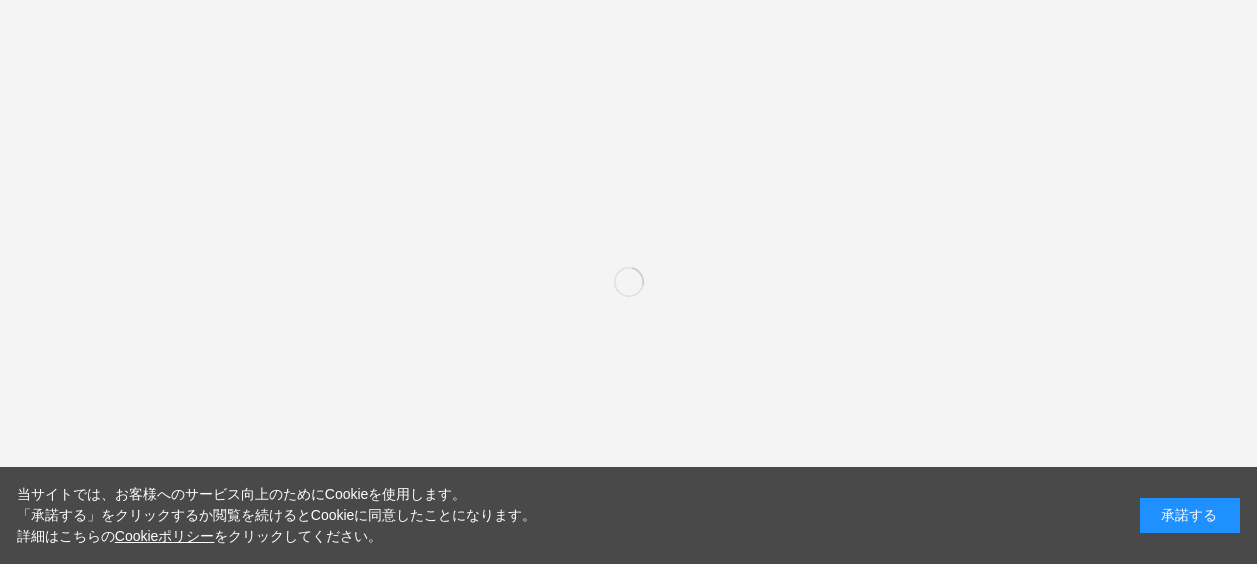 scroll, scrollTop: 0, scrollLeft: 0, axis: both 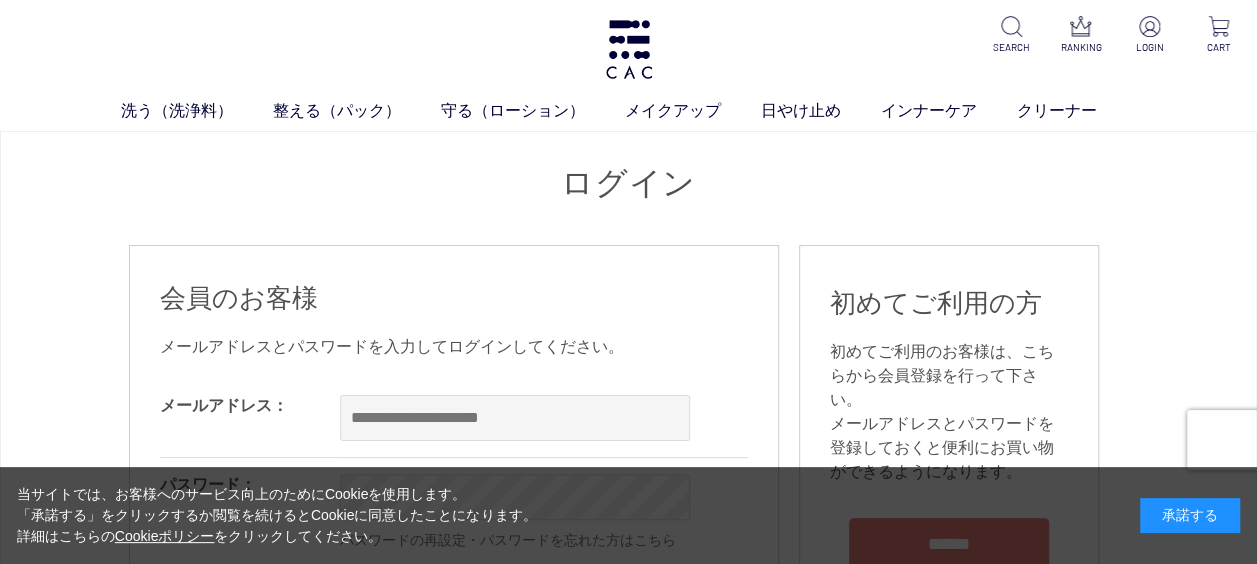 click on "ログイン" at bounding box center (629, 183) 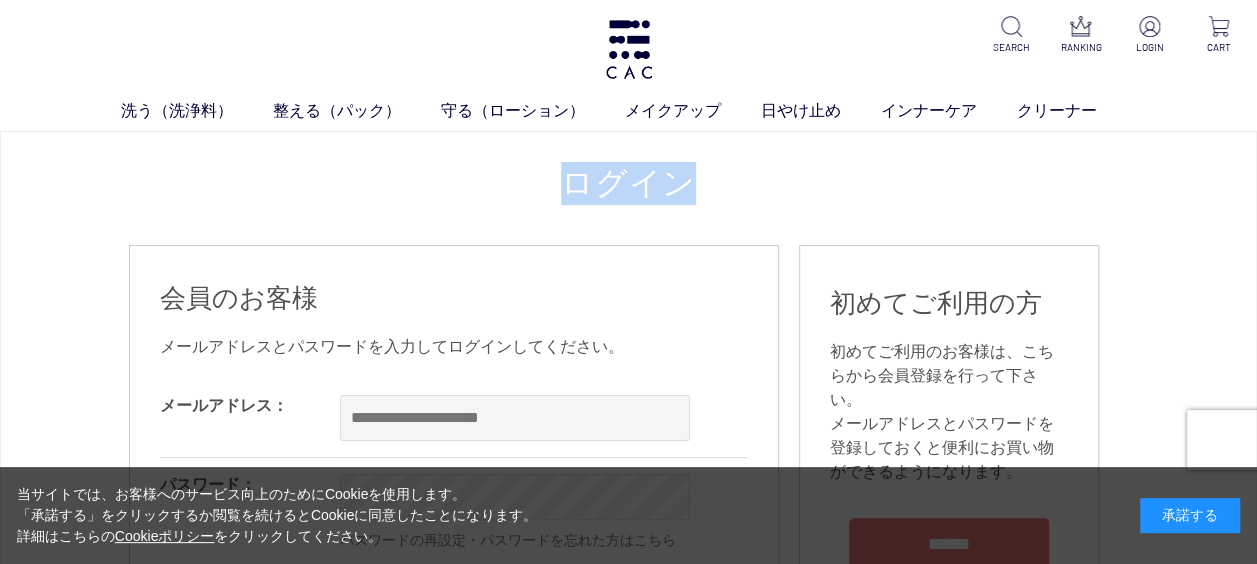 click on "ログイン" at bounding box center (629, 183) 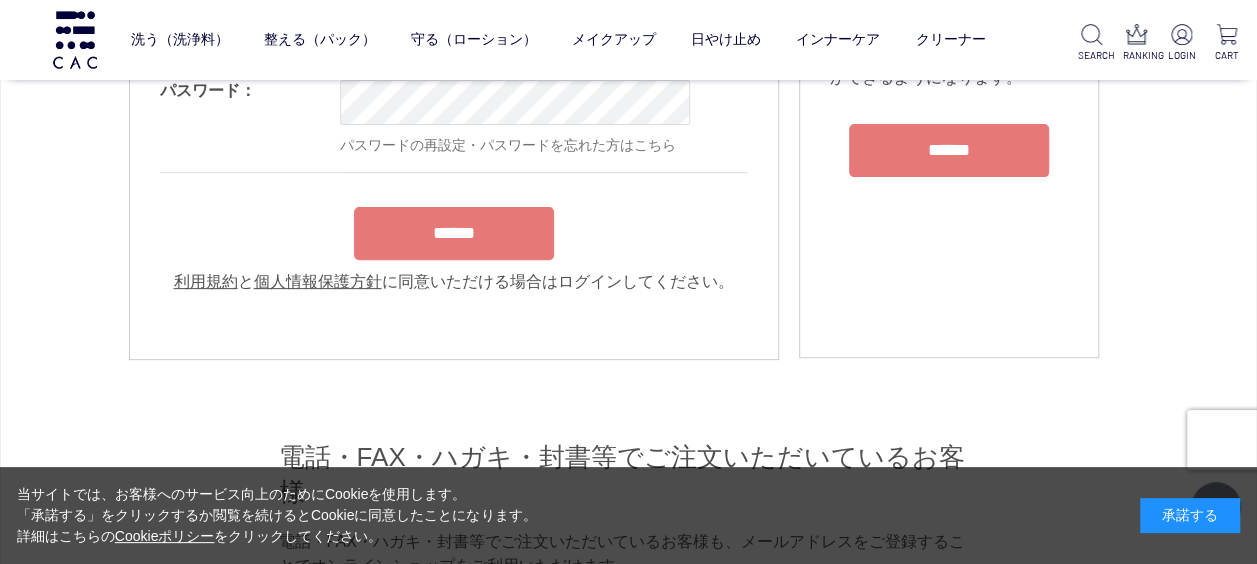 scroll, scrollTop: 300, scrollLeft: 0, axis: vertical 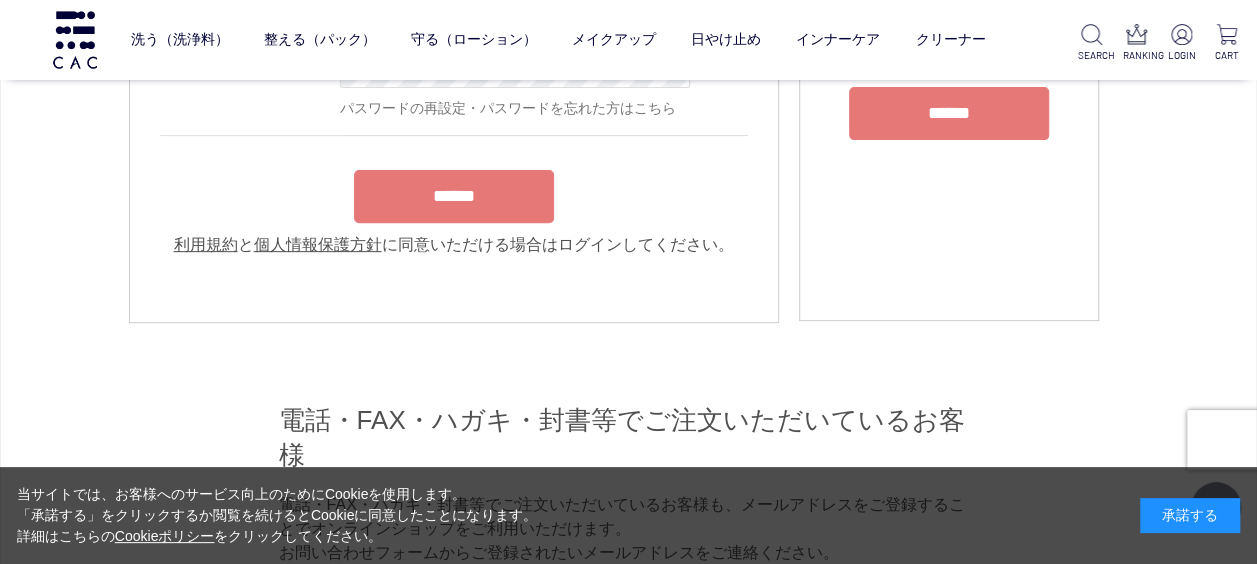 click on "******" at bounding box center (454, 196) 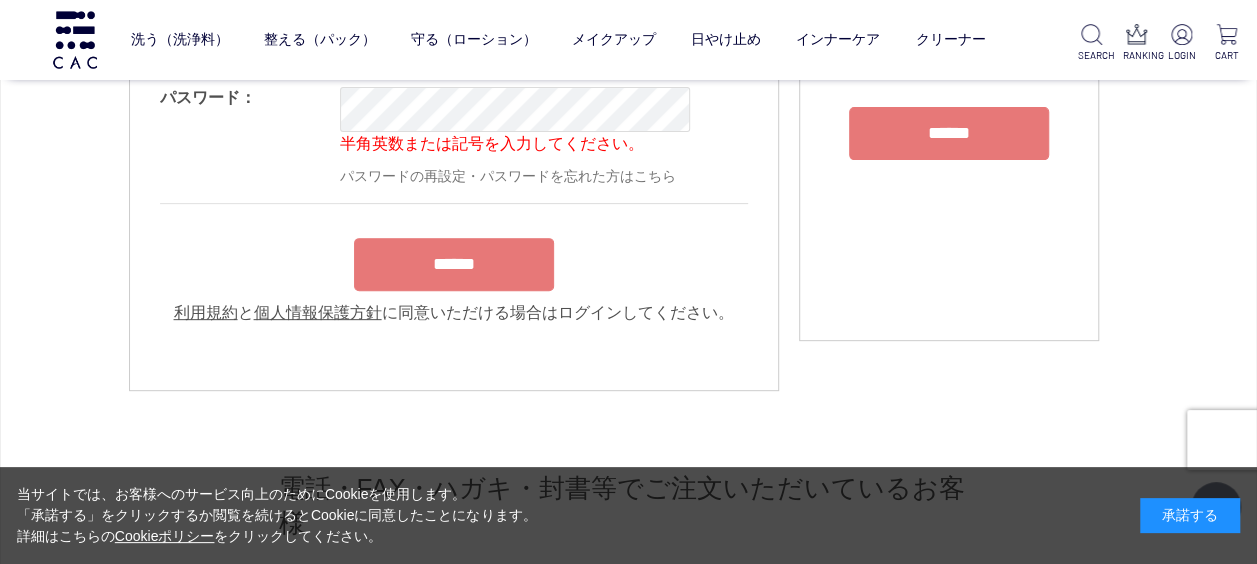 click on "メールアドレス：
メールアドレス形式で入力してください。(例：[EMAIL]) OK
パスワード：
半角英数または記号を入力してください。 OK
パスワードの再設定・パスワードを忘れた方はこちら
******
利用規約 と
個人情報保護方針 に同意いただける場合はログインしてください。
会員規約
会員登録をされる前に、下記ご利用規約をよくお読みください。" at bounding box center (454, 146) 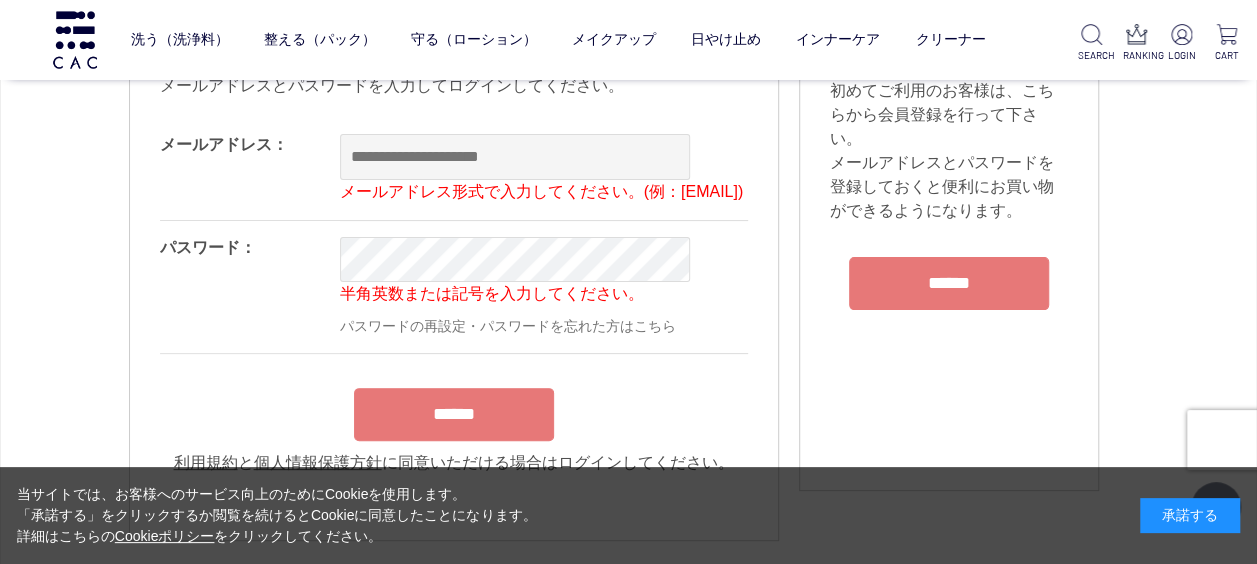 scroll, scrollTop: 113, scrollLeft: 0, axis: vertical 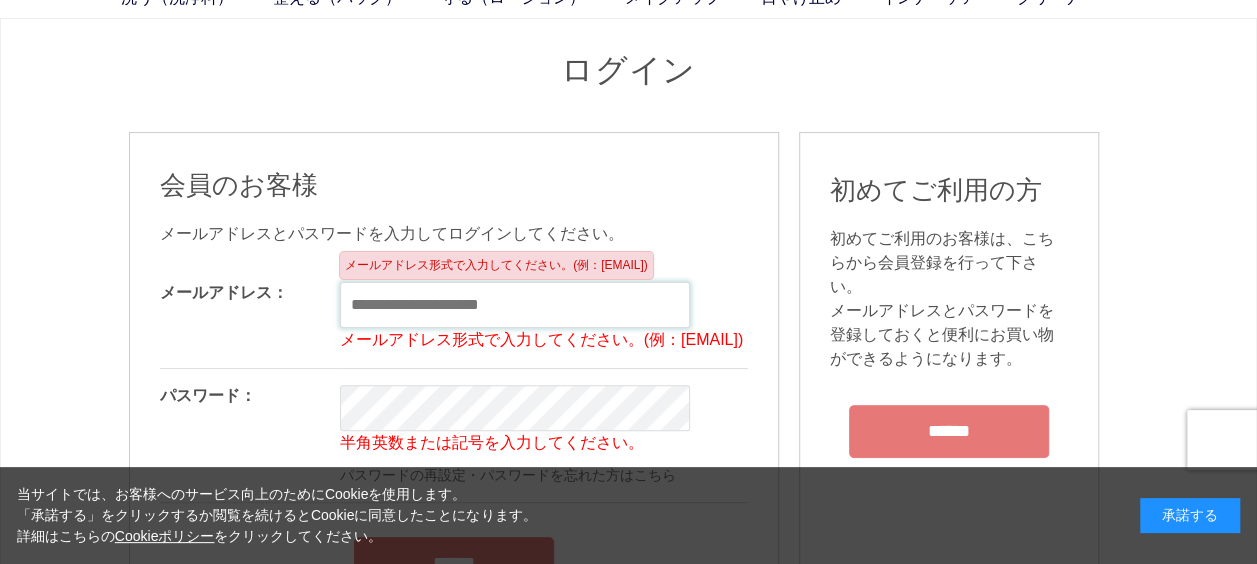 click at bounding box center (515, 305) 